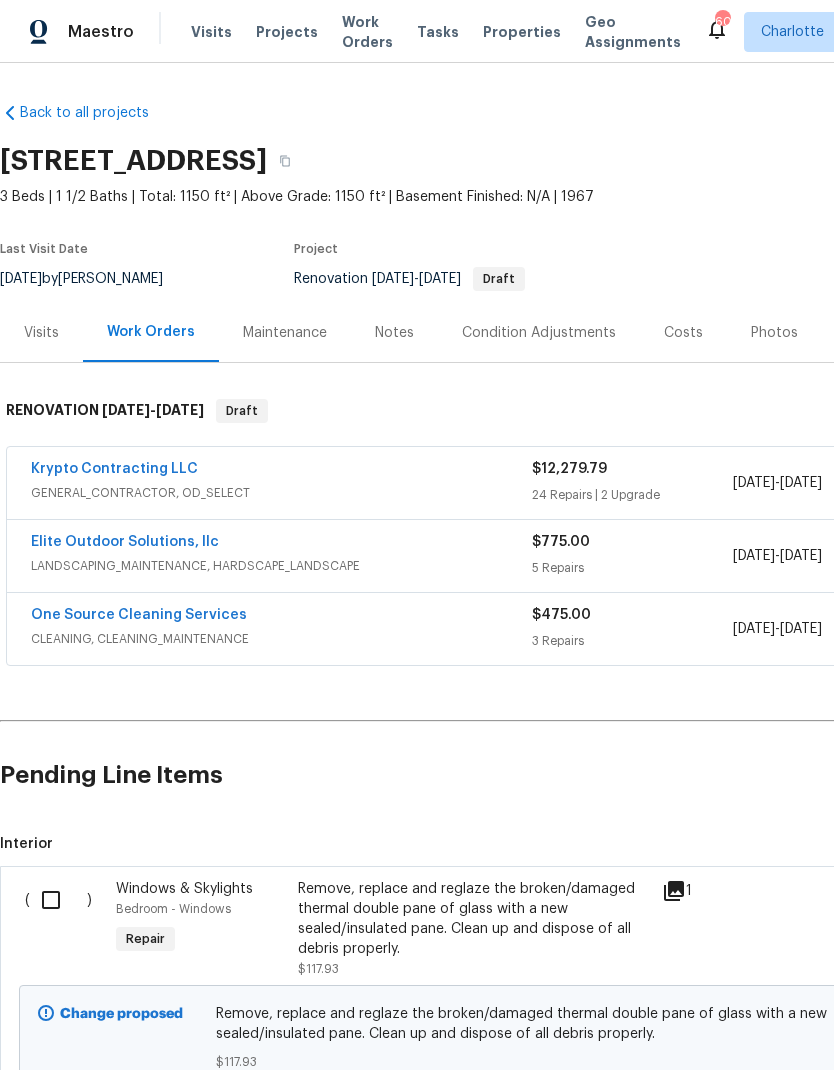 scroll, scrollTop: 0, scrollLeft: 0, axis: both 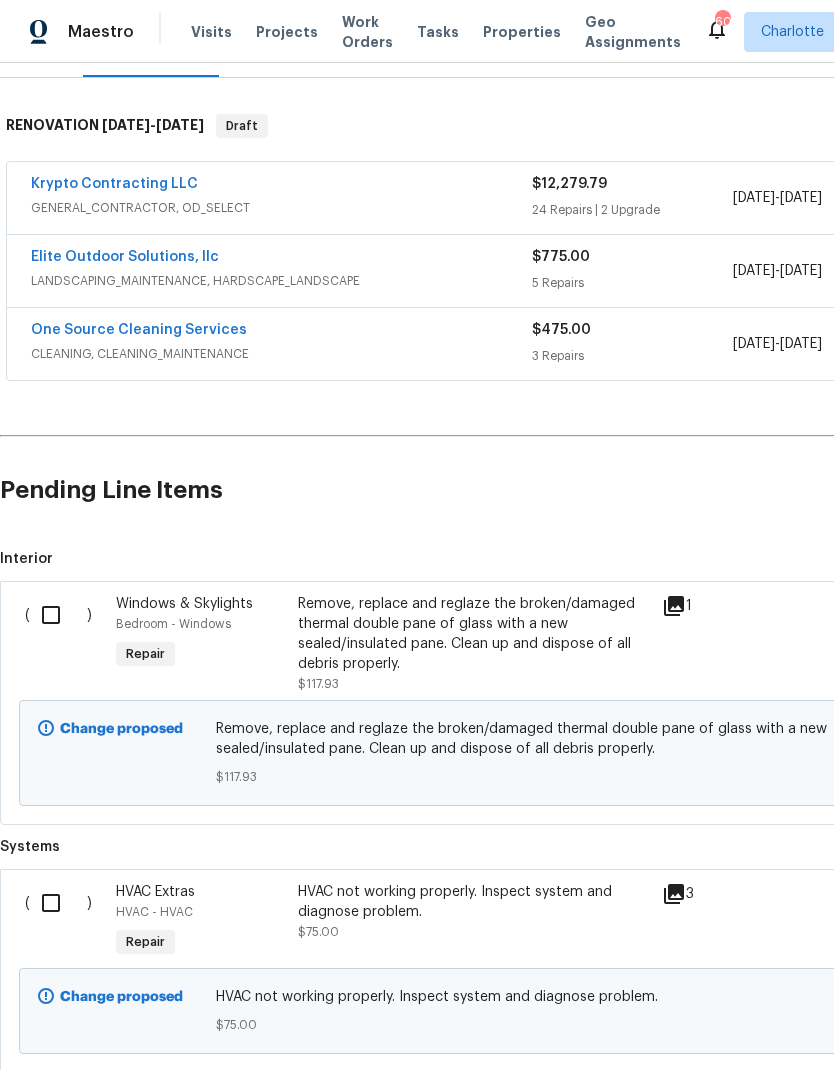 click at bounding box center (58, 615) 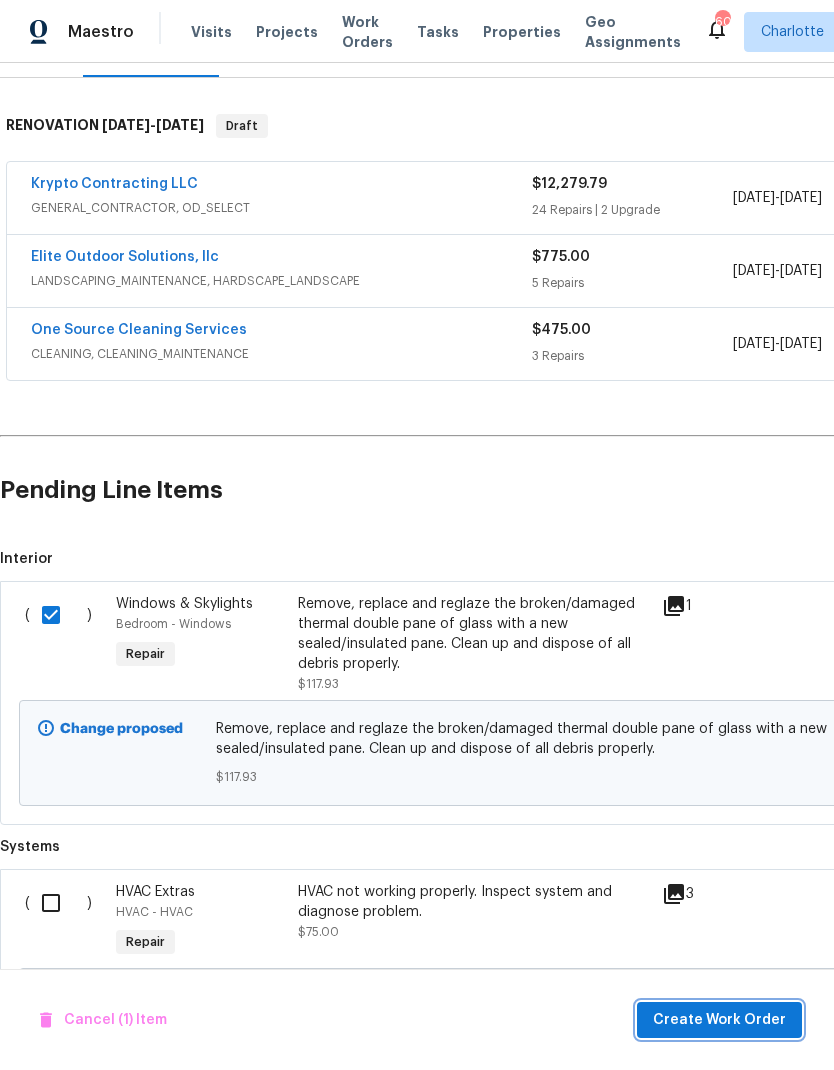 click on "Create Work Order" at bounding box center [719, 1020] 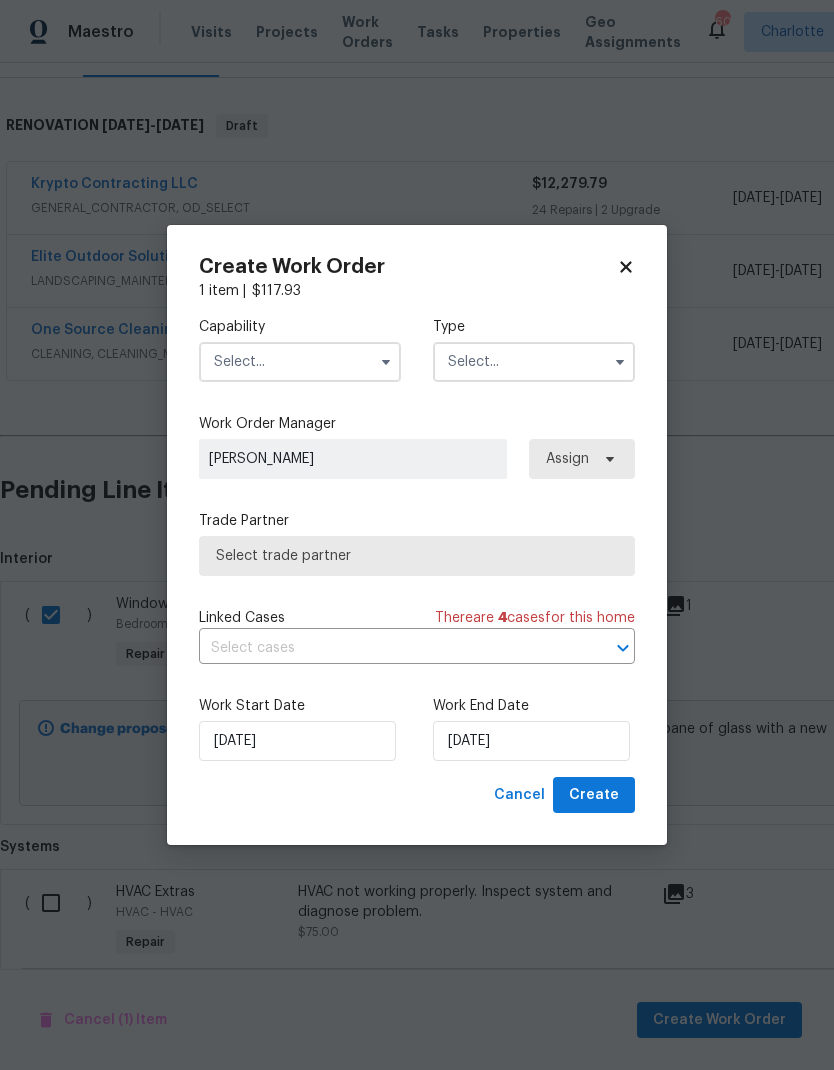 click on "Capability" at bounding box center (300, 327) 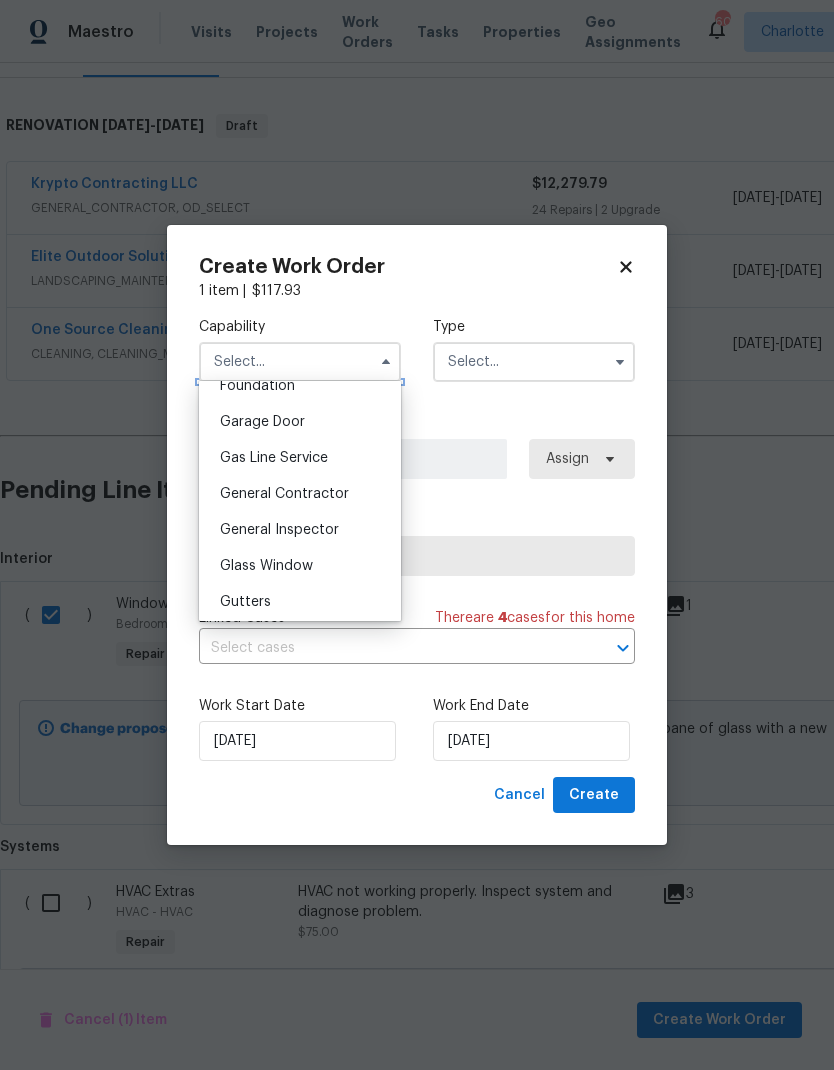 scroll, scrollTop: 882, scrollLeft: 0, axis: vertical 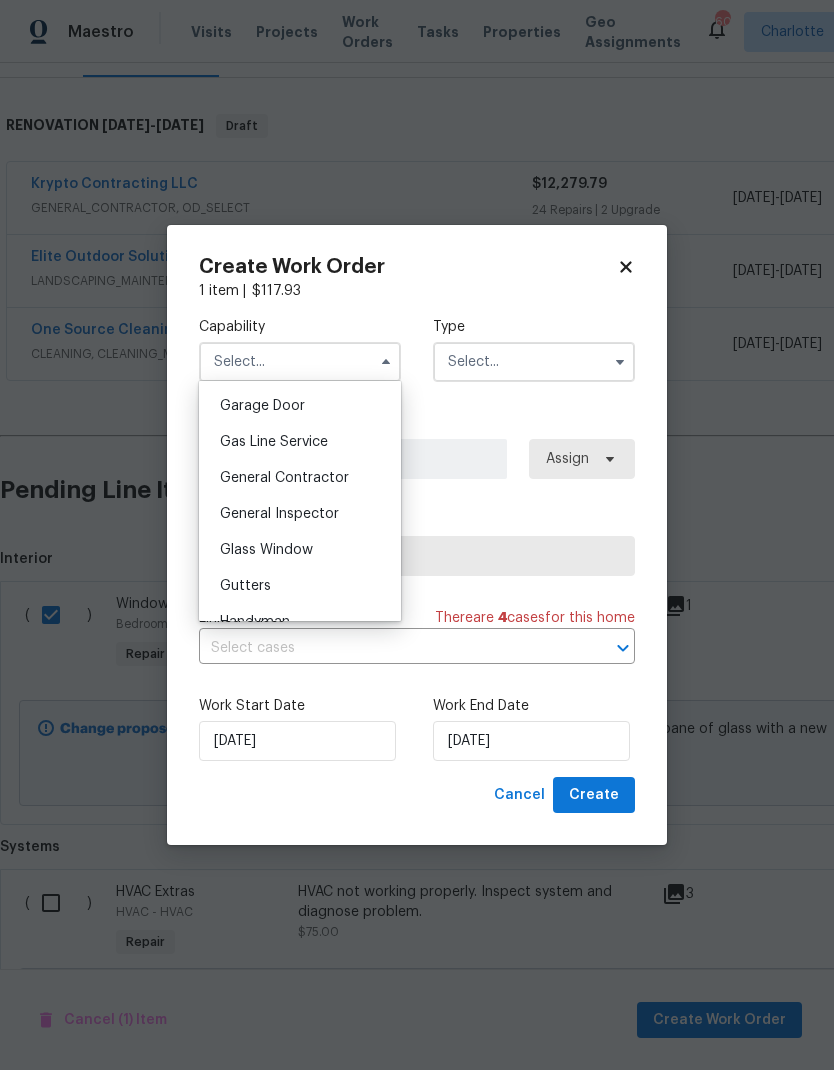 click on "Glass Window" at bounding box center [300, 550] 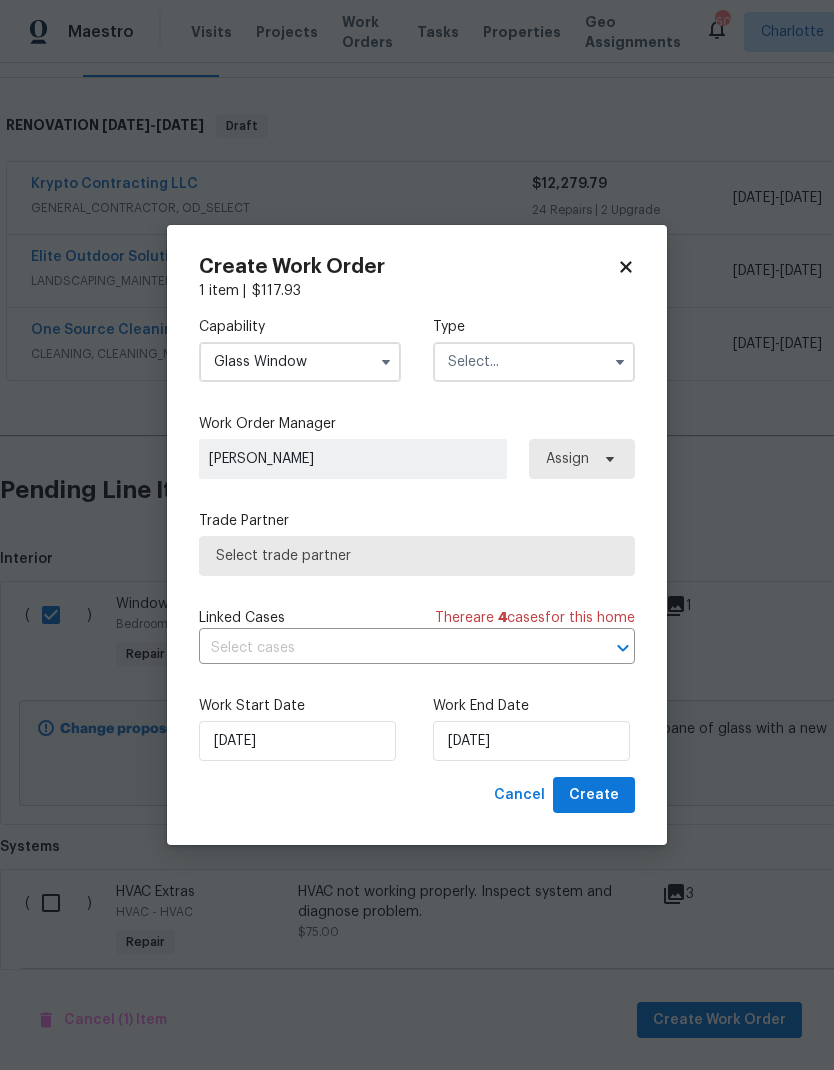 click at bounding box center (534, 362) 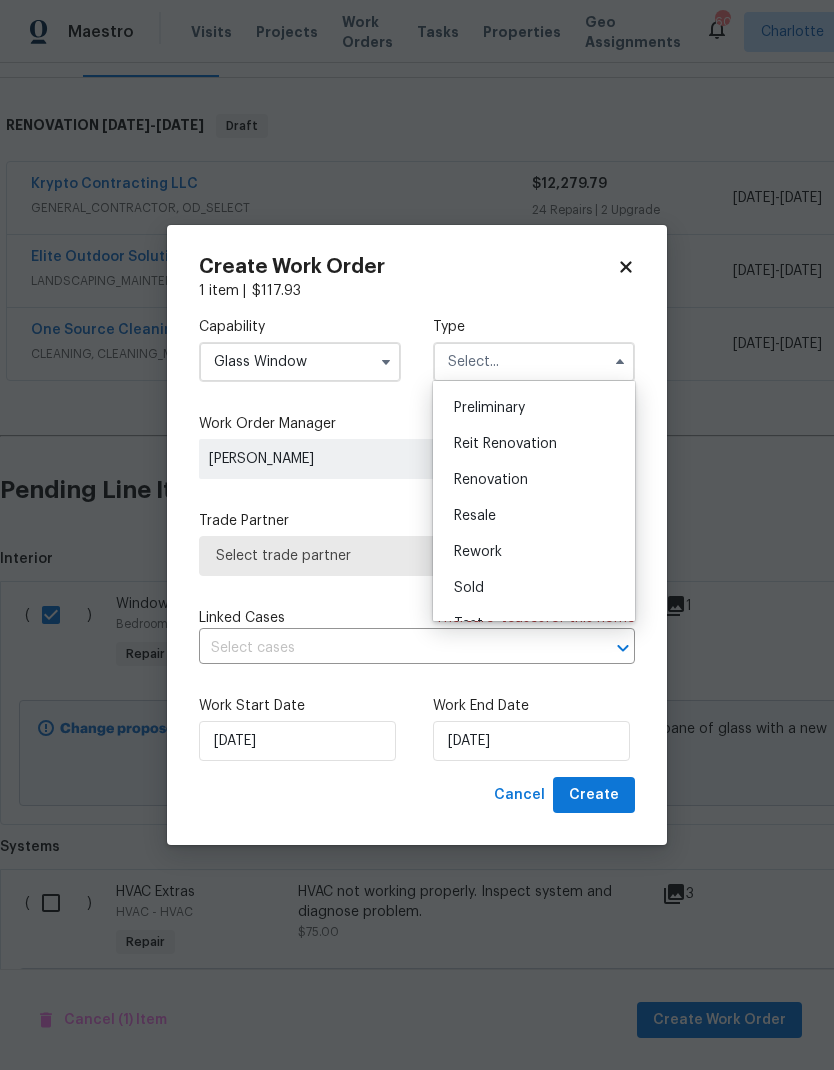 scroll, scrollTop: 430, scrollLeft: 0, axis: vertical 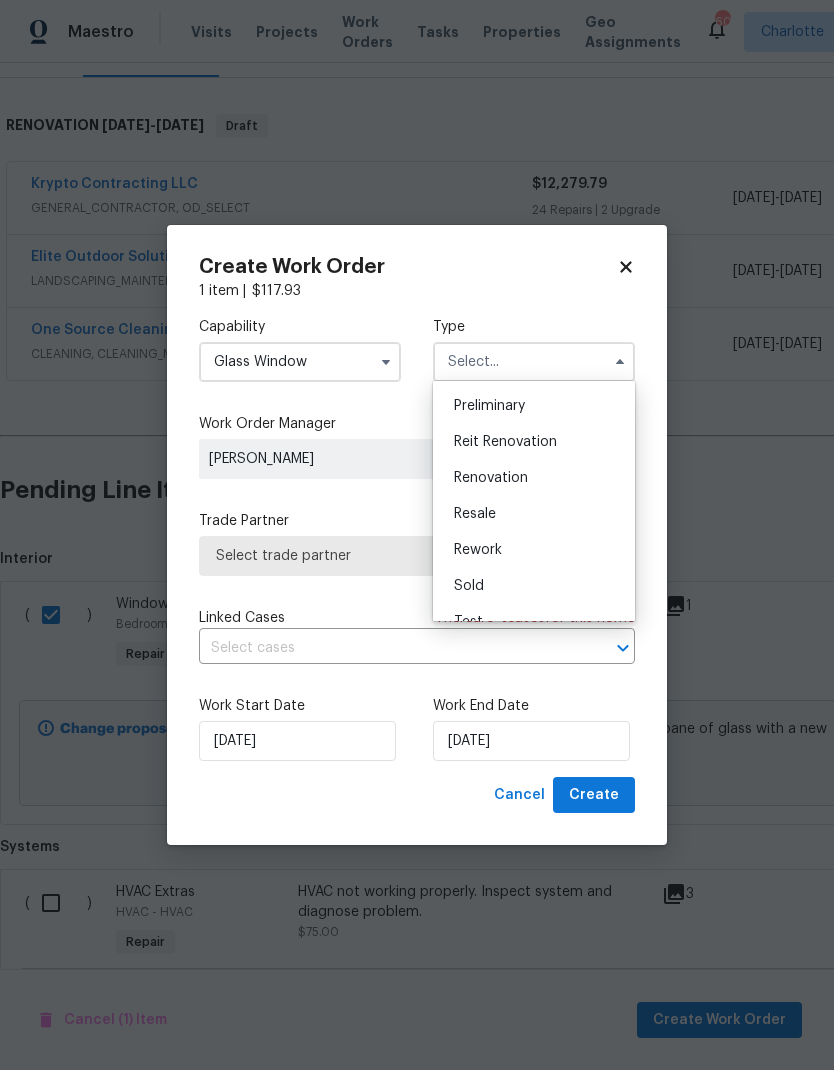 click on "Renovation" at bounding box center [534, 478] 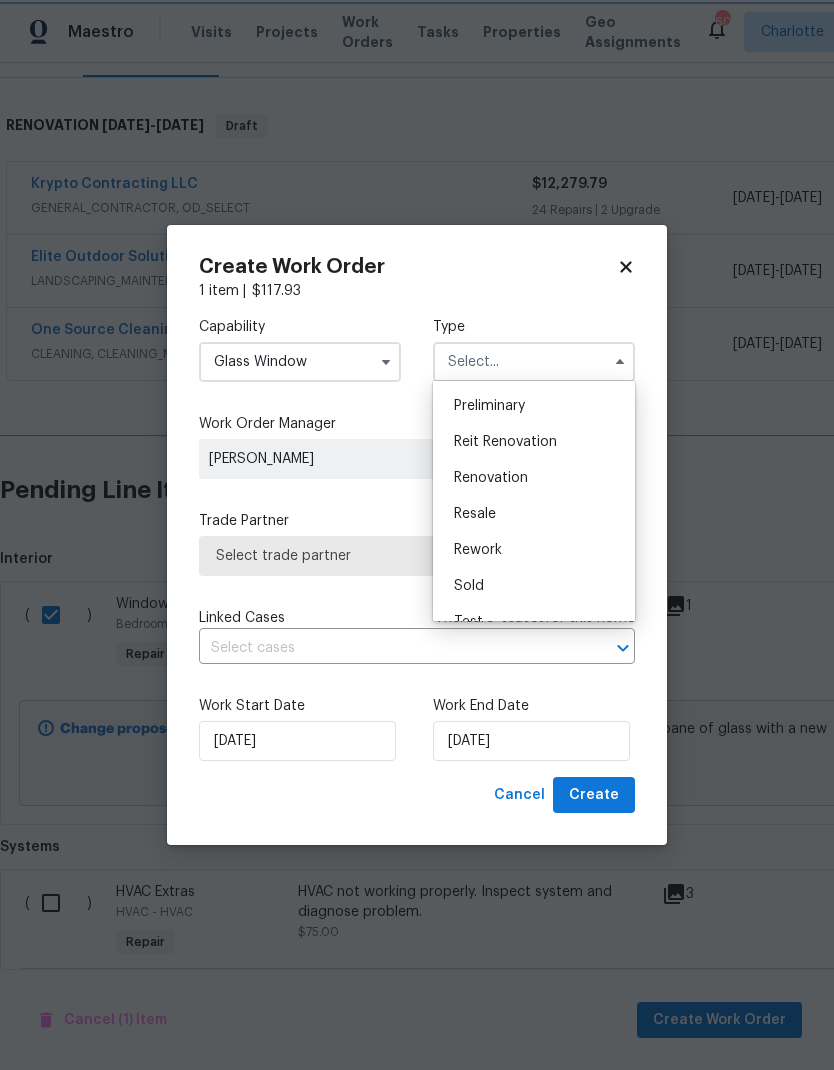 type on "Renovation" 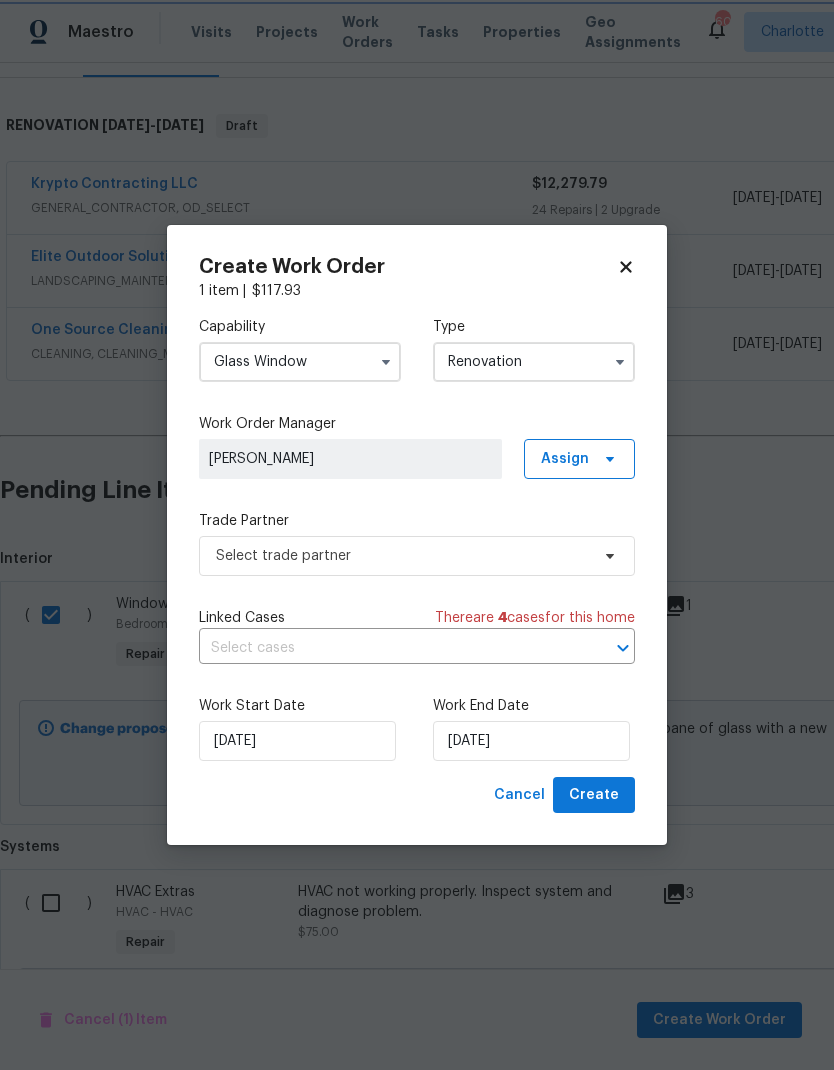 scroll, scrollTop: 0, scrollLeft: 0, axis: both 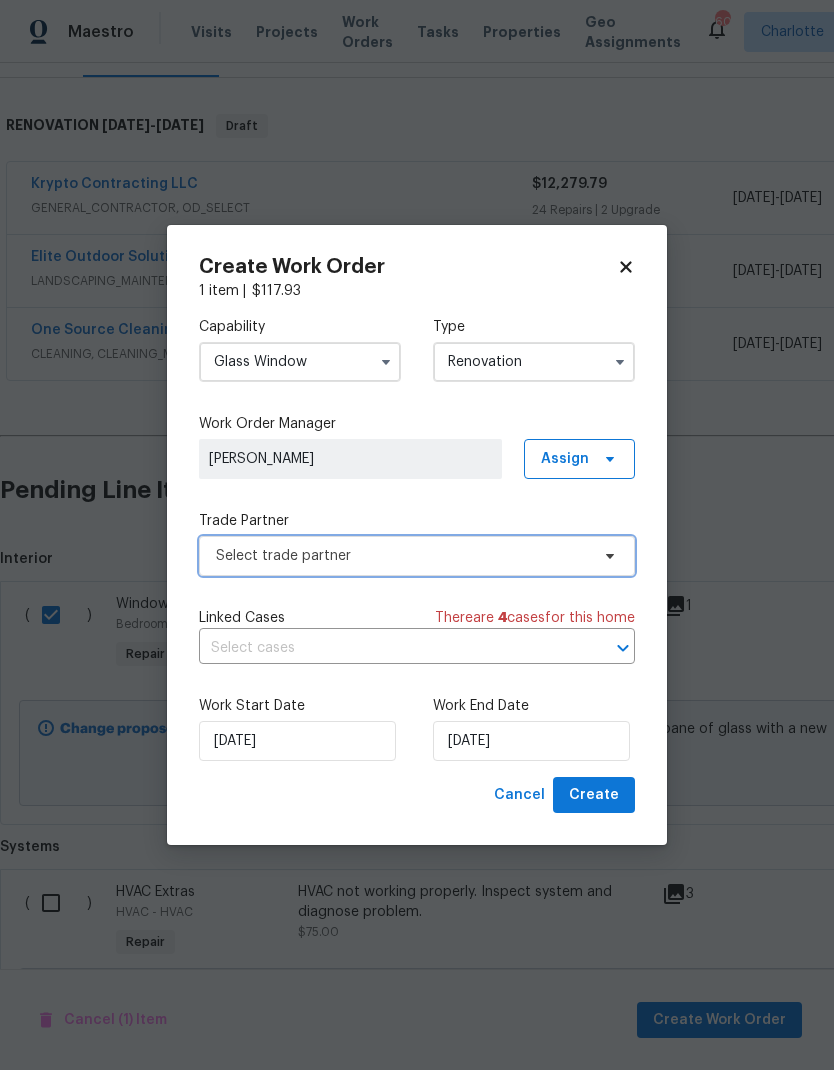click on "Select trade partner" at bounding box center (402, 556) 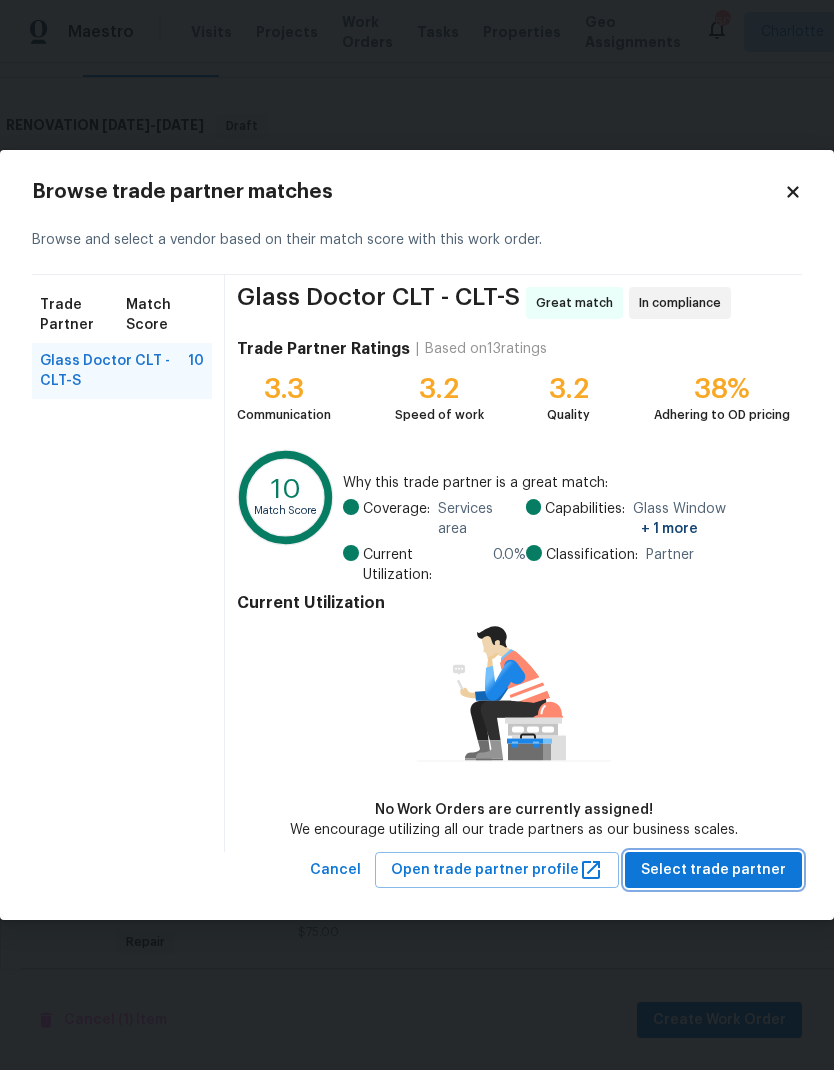 click on "Select trade partner" at bounding box center [713, 870] 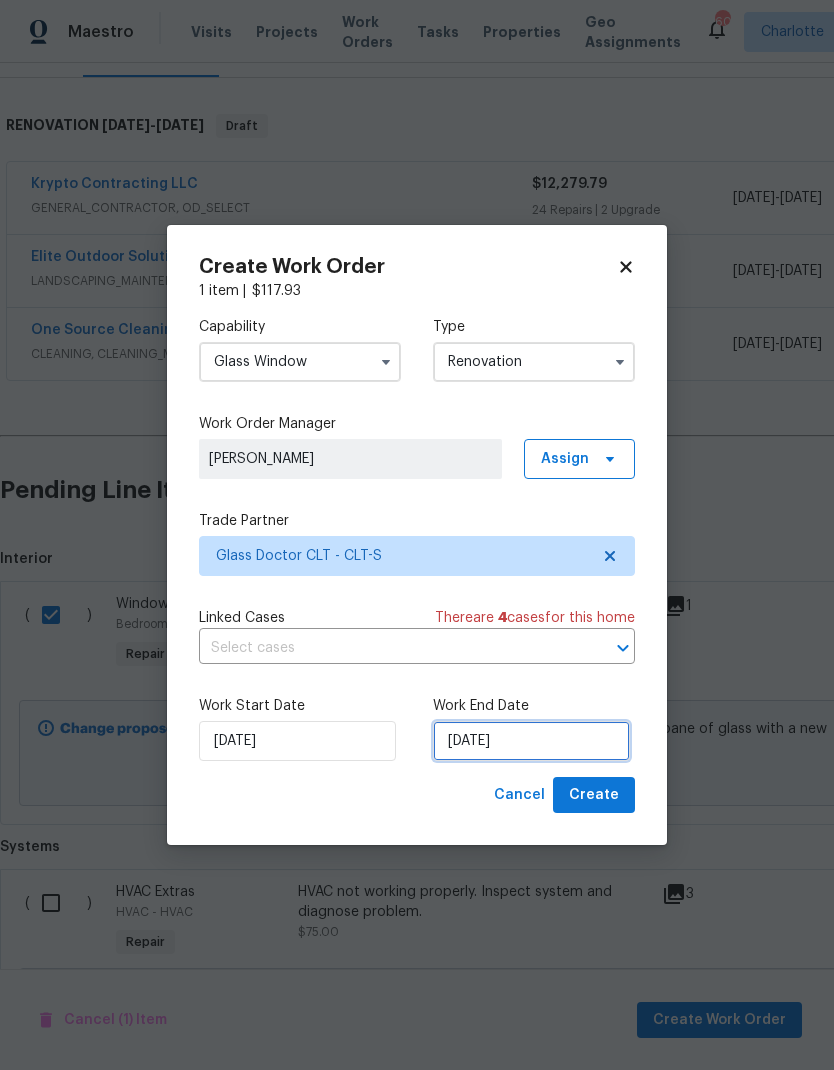 click on "[DATE]" at bounding box center [531, 741] 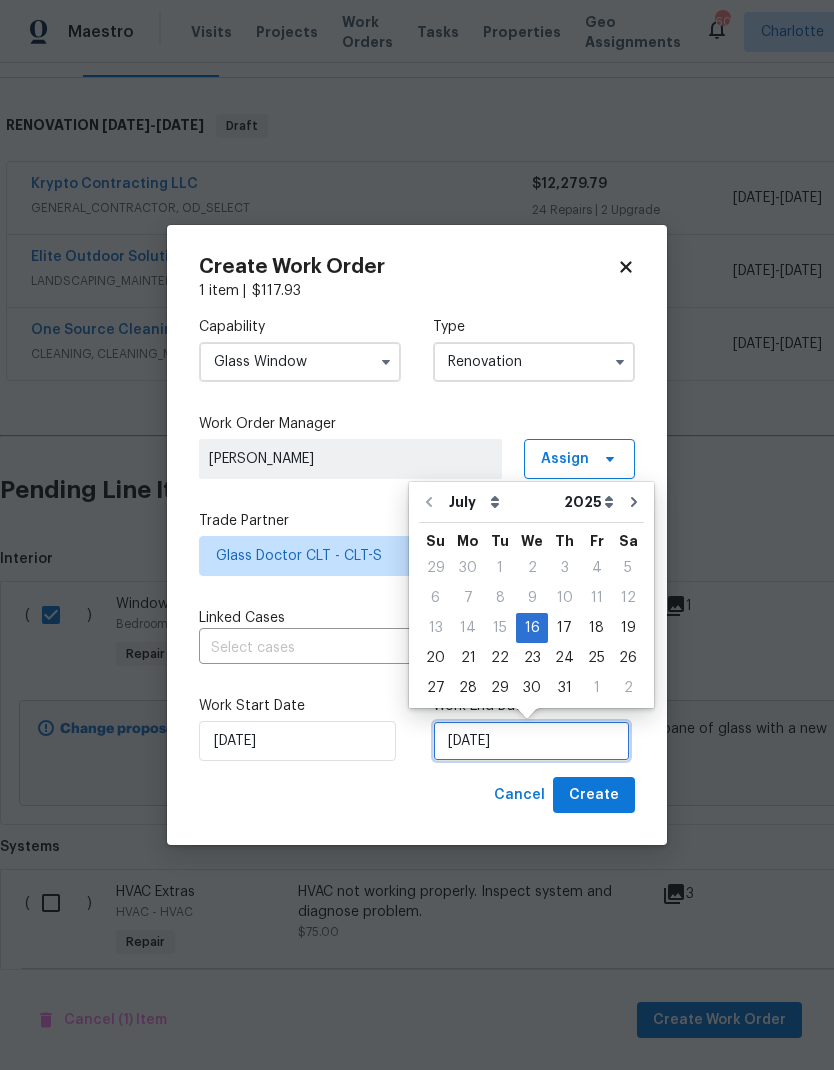 scroll, scrollTop: 15, scrollLeft: 0, axis: vertical 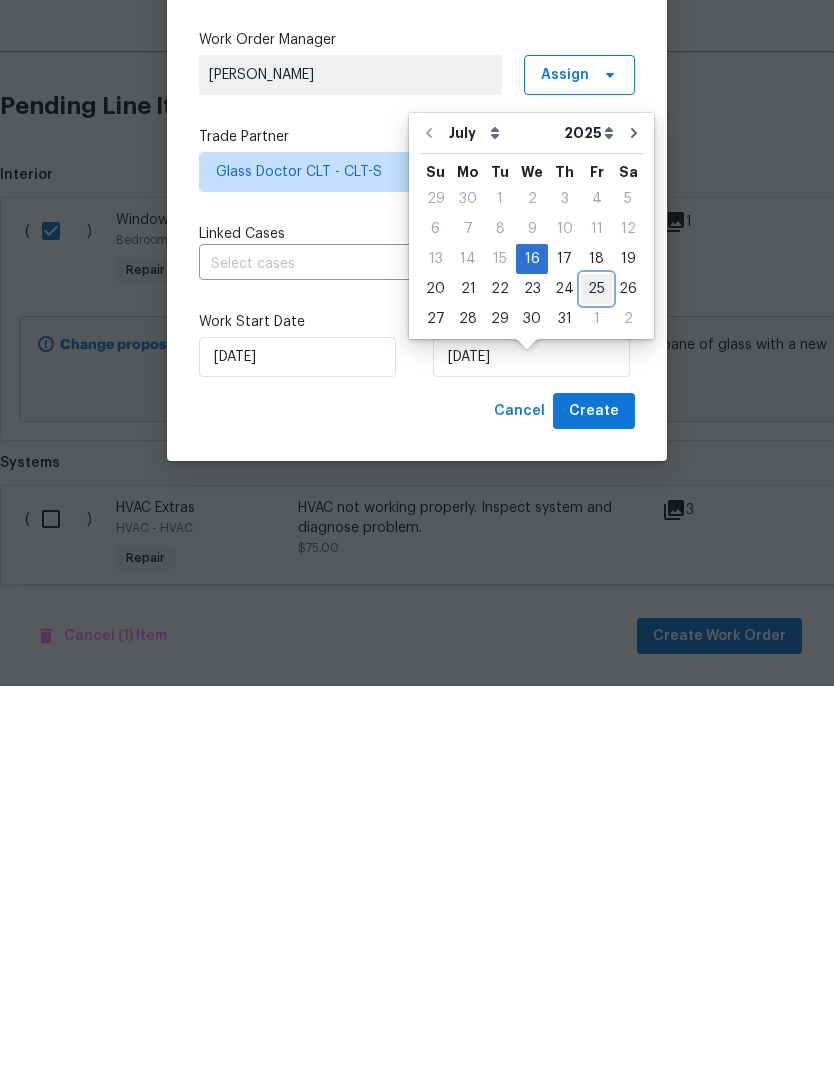 click on "25" at bounding box center (596, 673) 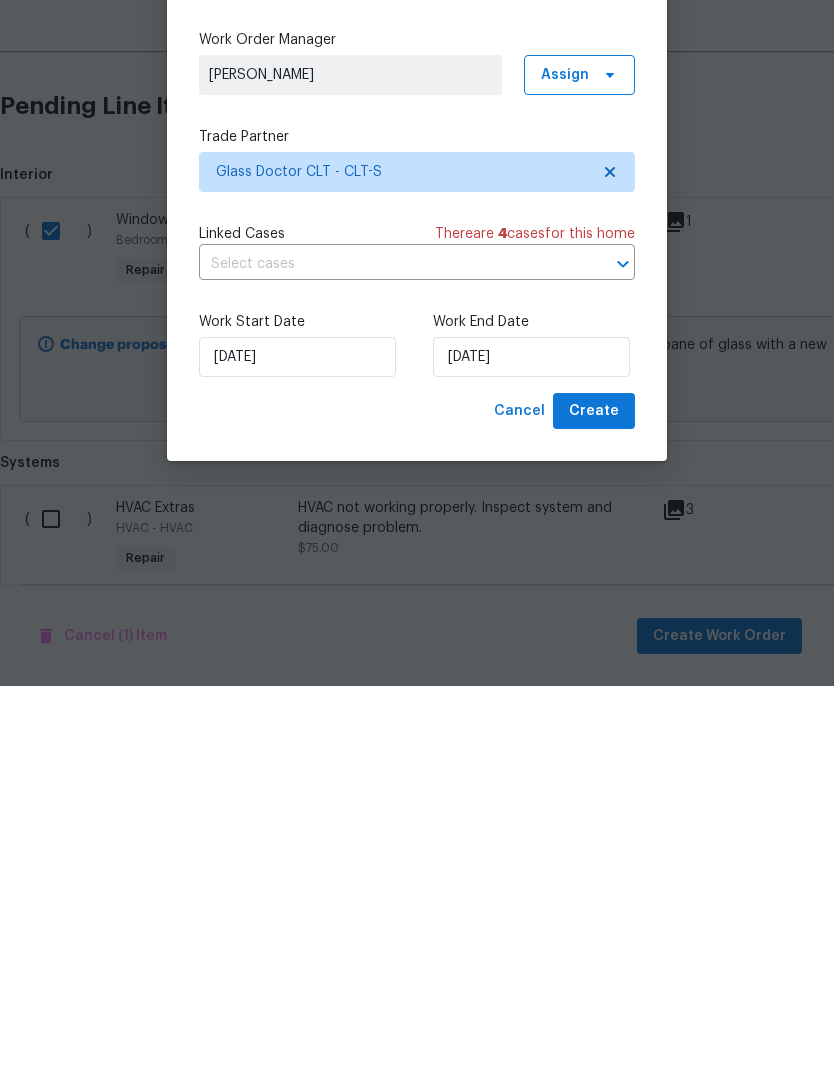 scroll, scrollTop: 80, scrollLeft: 0, axis: vertical 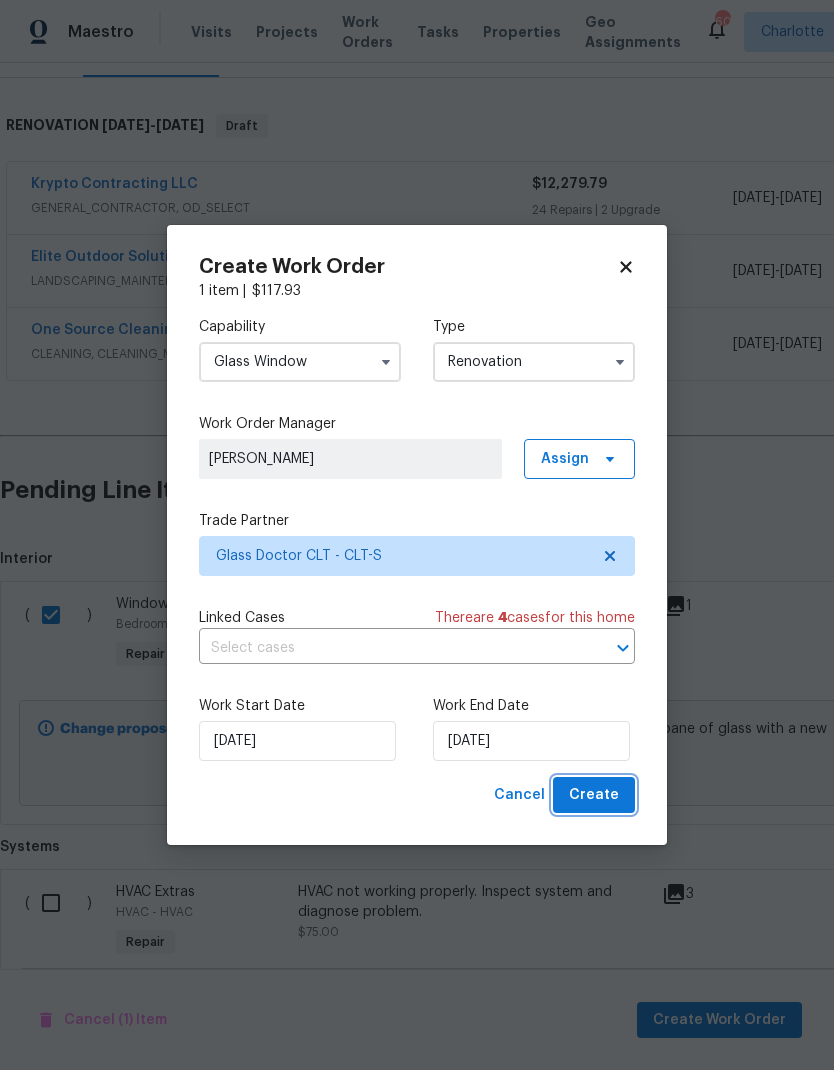click on "Create" at bounding box center (594, 795) 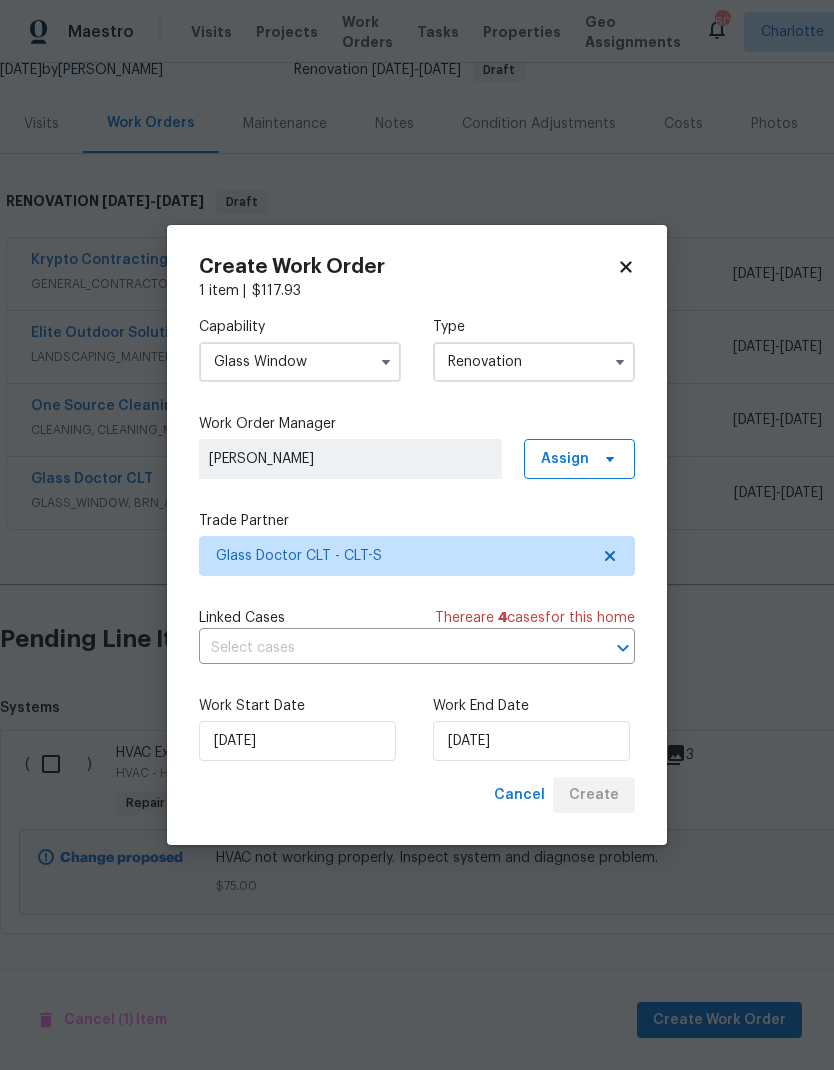 scroll, scrollTop: 129, scrollLeft: 0, axis: vertical 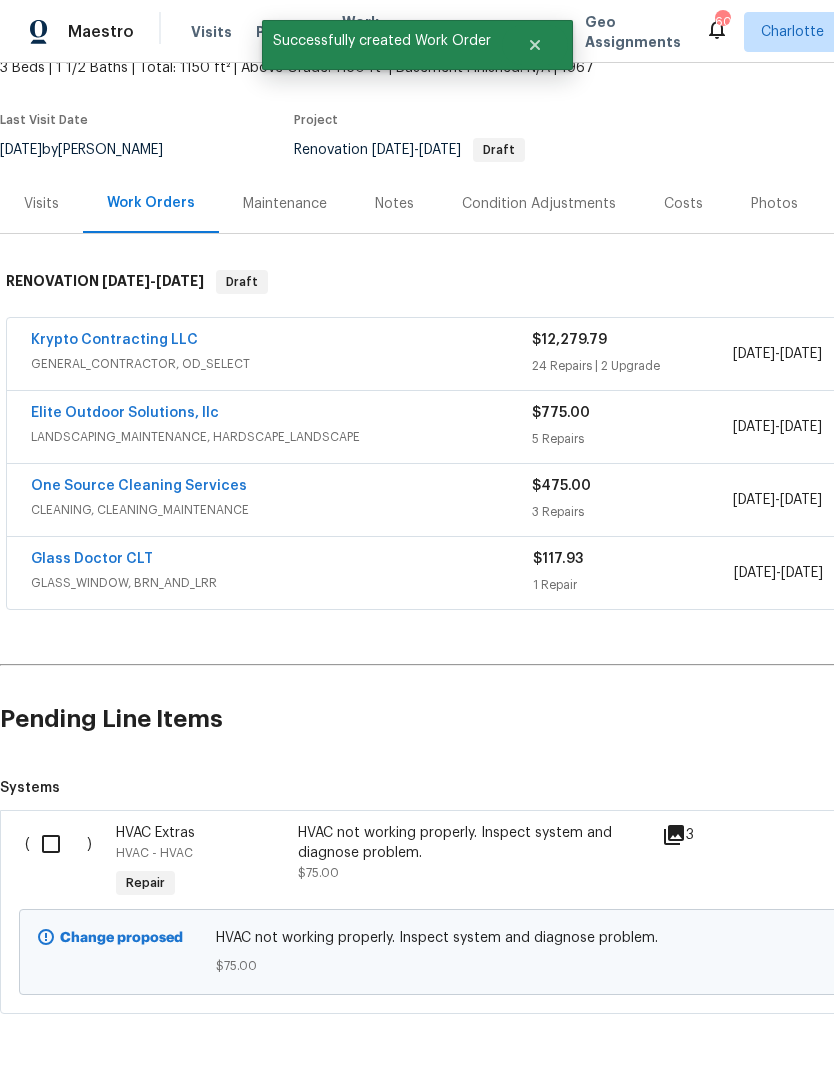 click at bounding box center [58, 844] 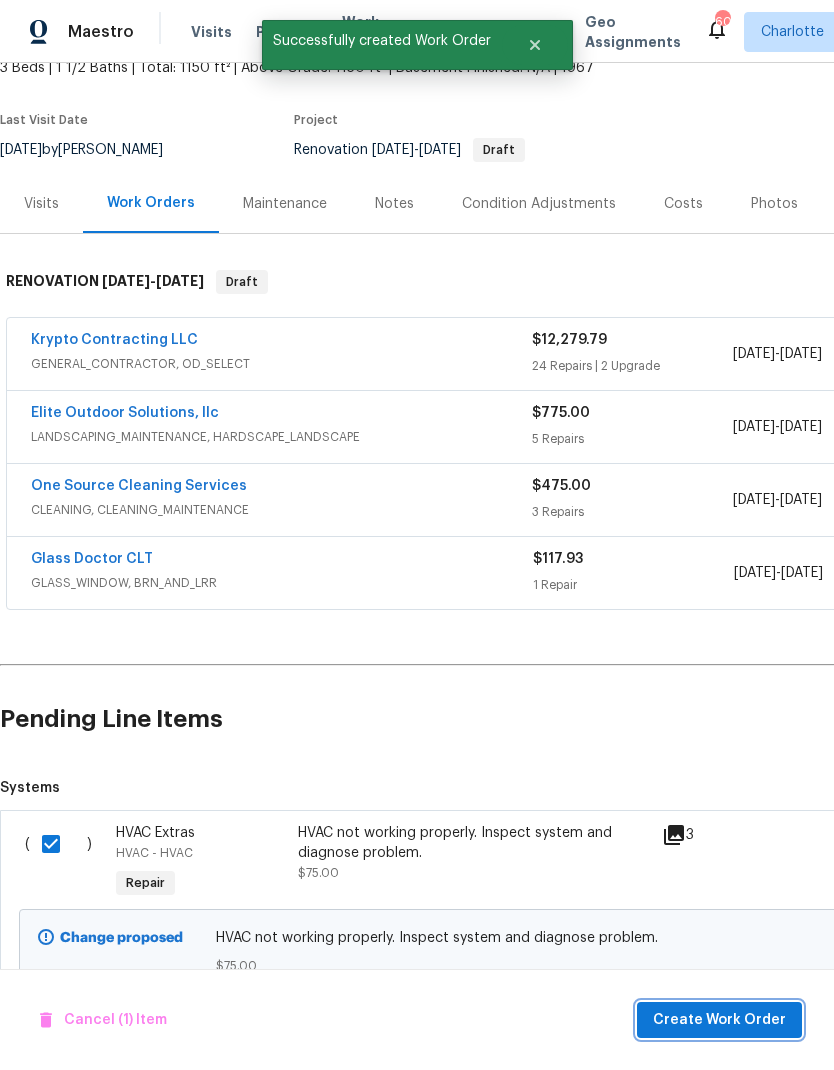 click on "Create Work Order" at bounding box center [719, 1020] 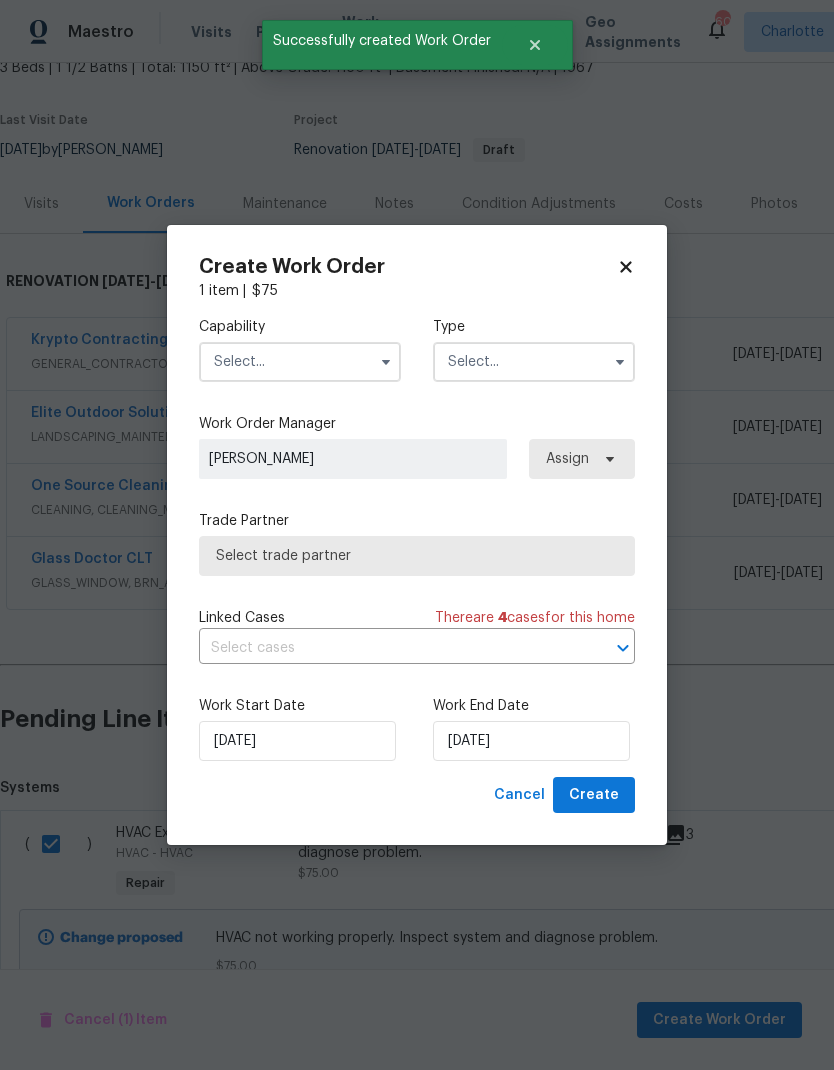 click at bounding box center (300, 362) 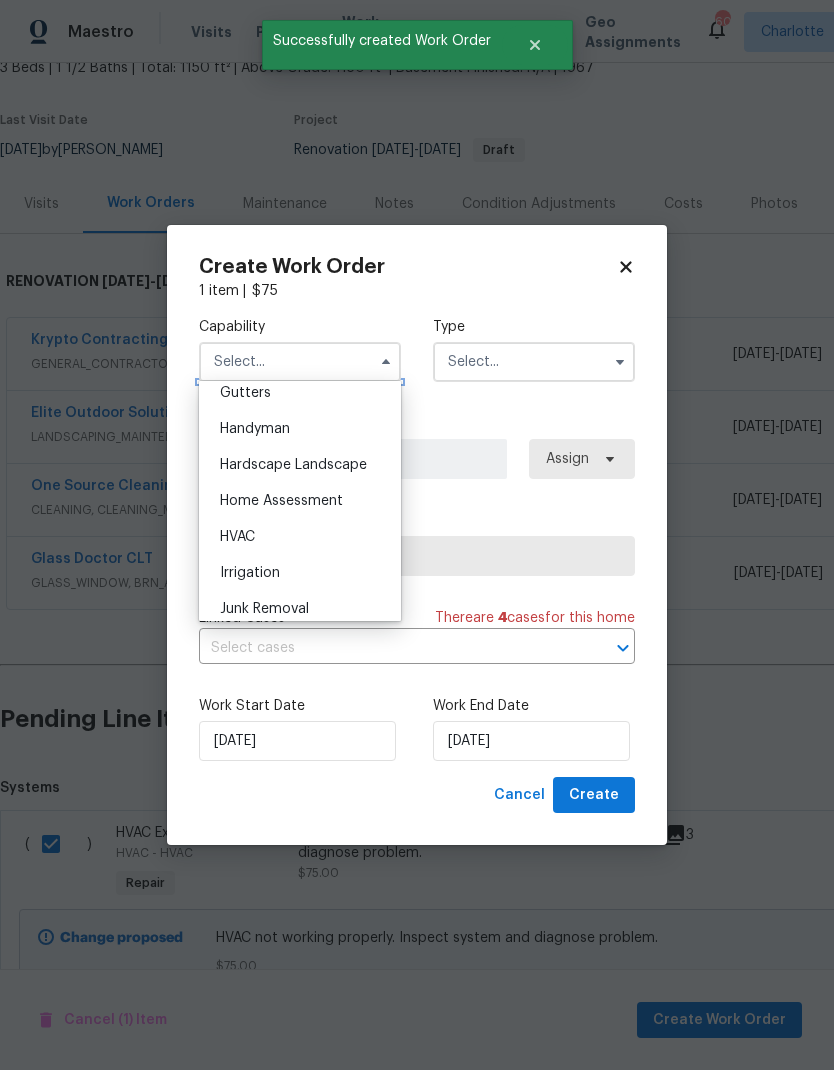 scroll, scrollTop: 1104, scrollLeft: 0, axis: vertical 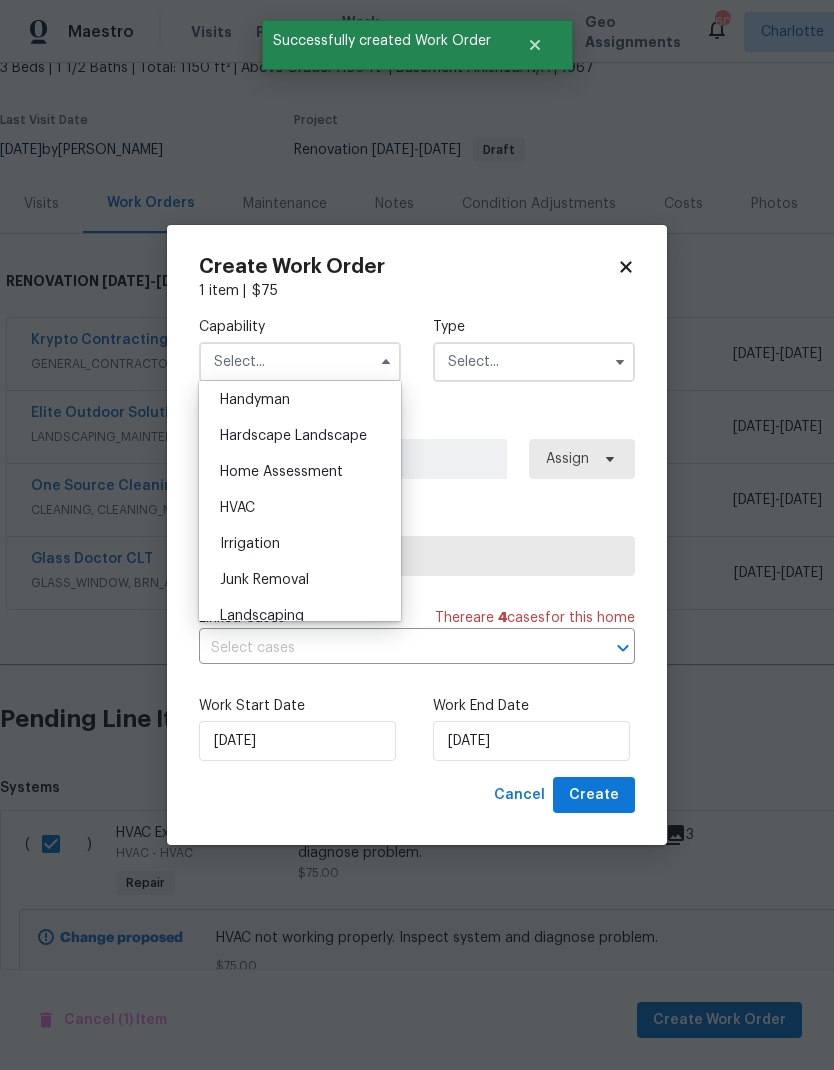 click on "HVAC" at bounding box center [300, 508] 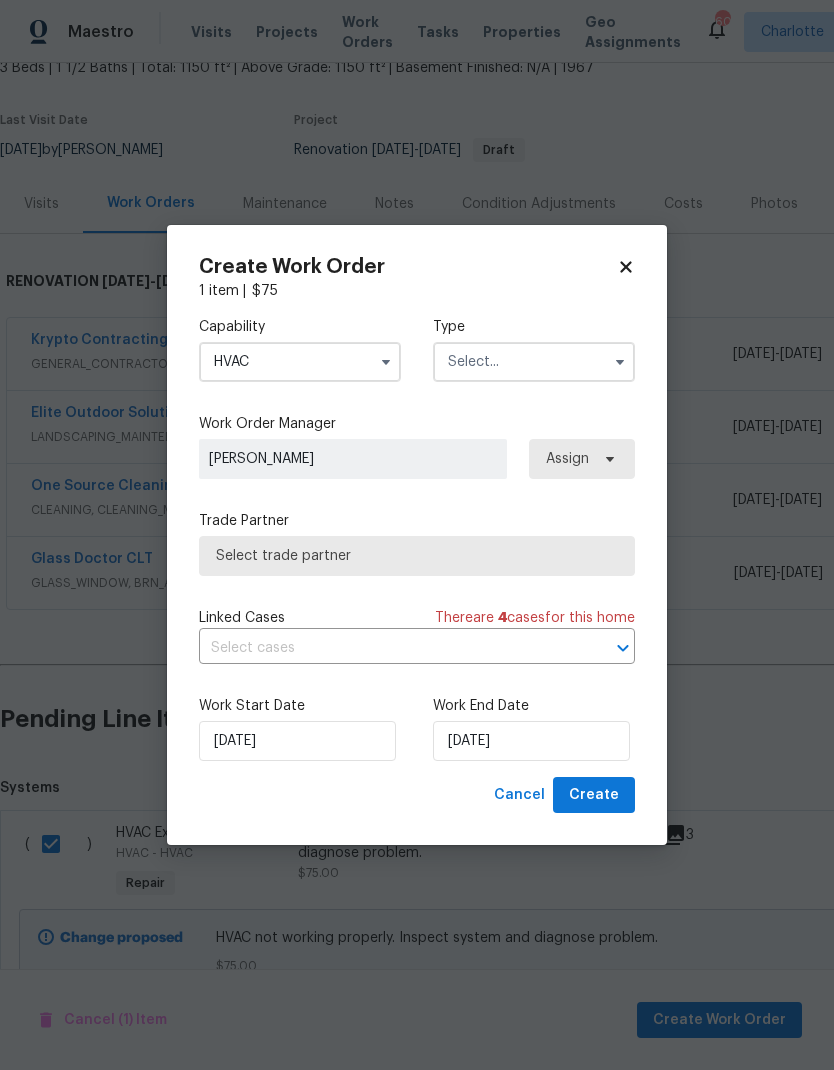 click at bounding box center (534, 362) 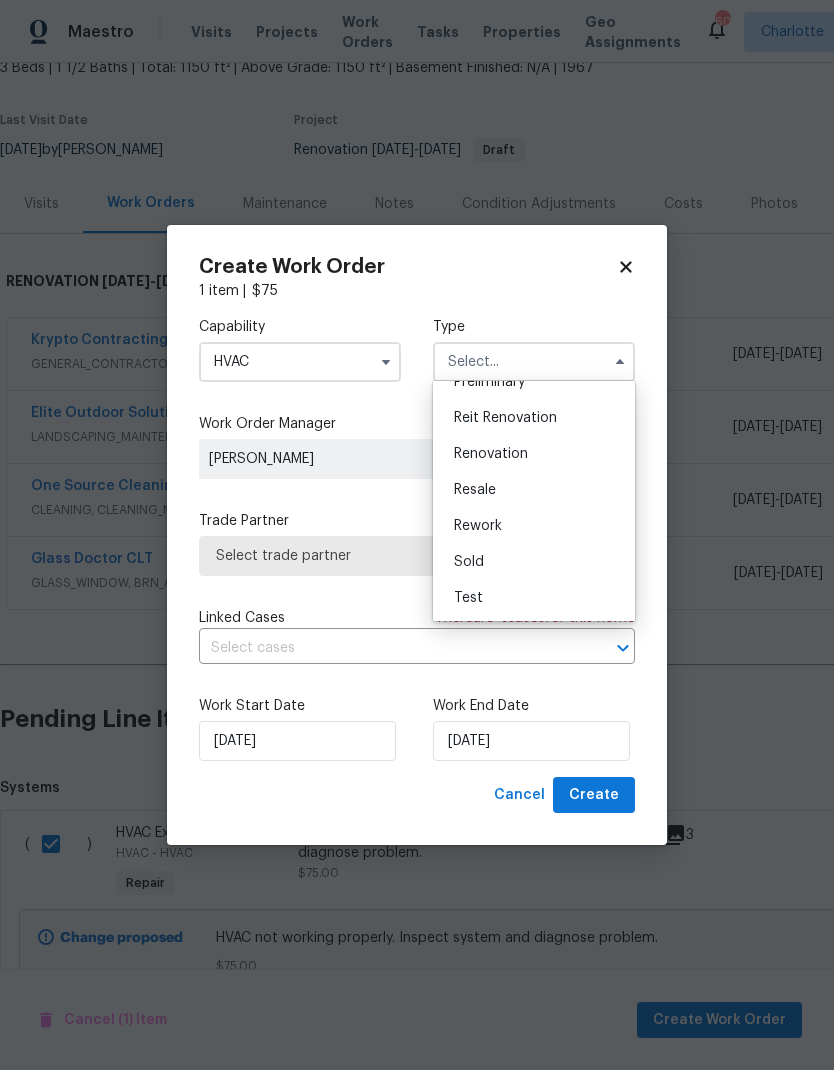 scroll, scrollTop: 454, scrollLeft: 0, axis: vertical 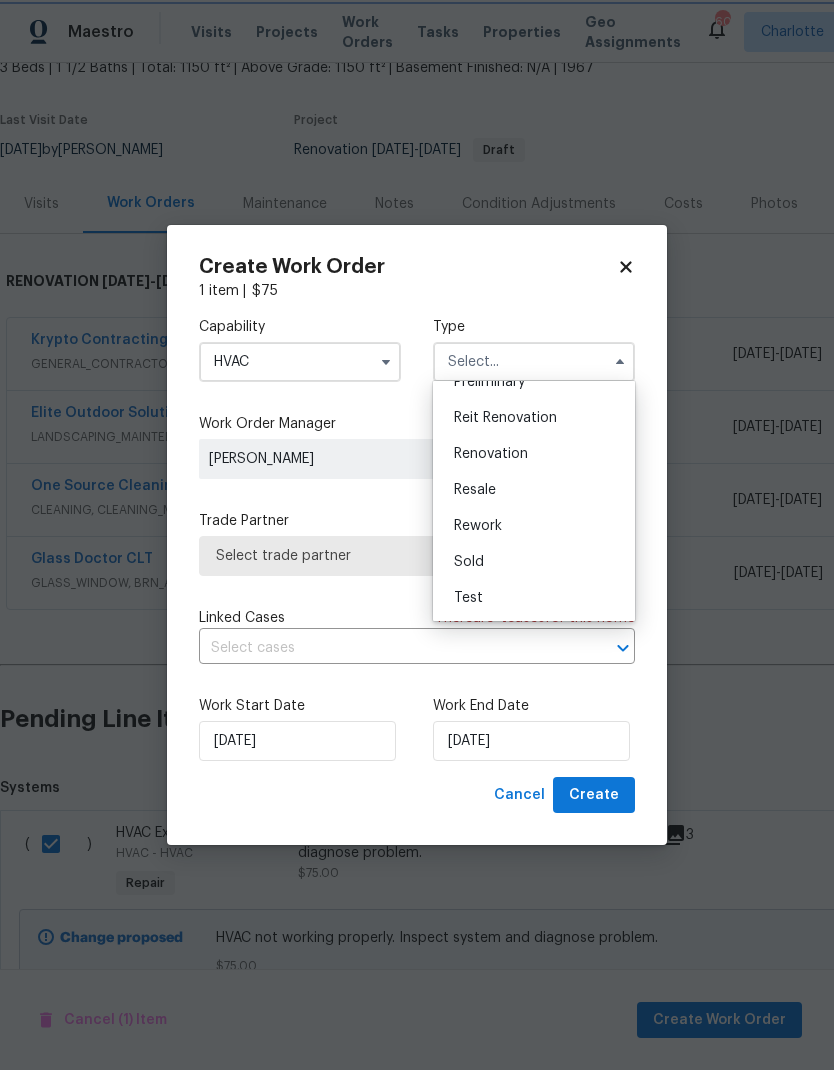 type on "Renovation" 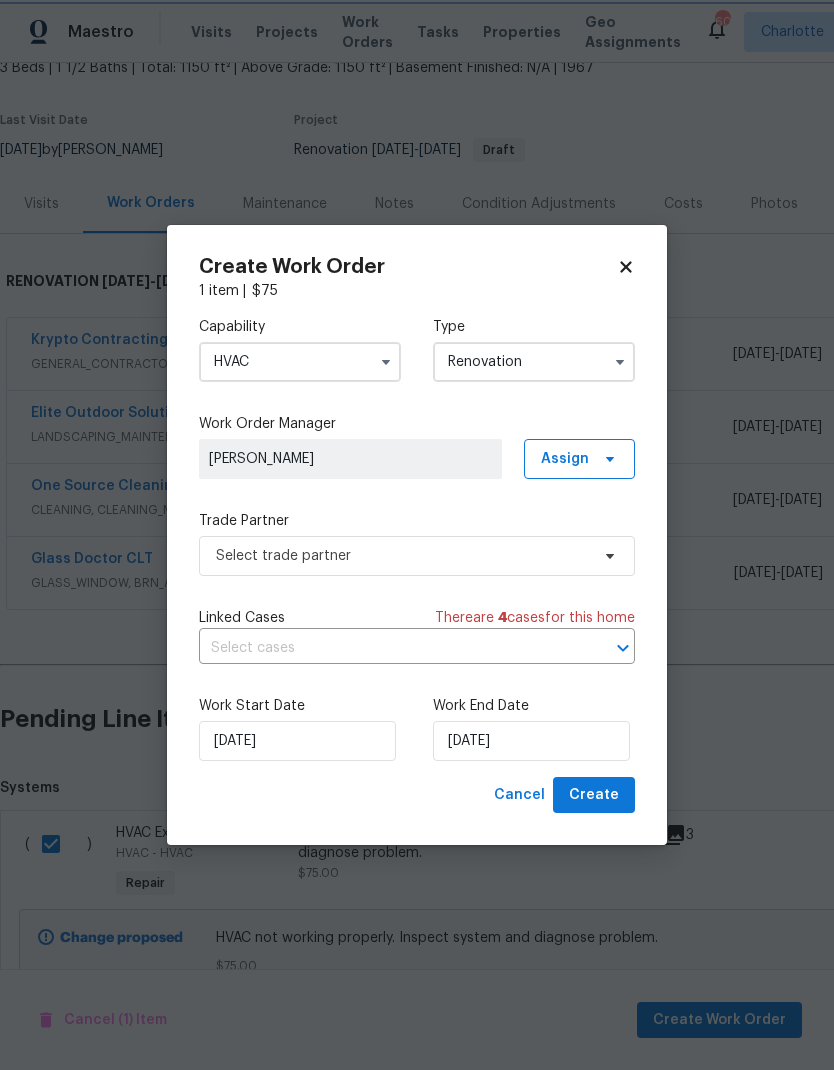 scroll, scrollTop: 0, scrollLeft: 0, axis: both 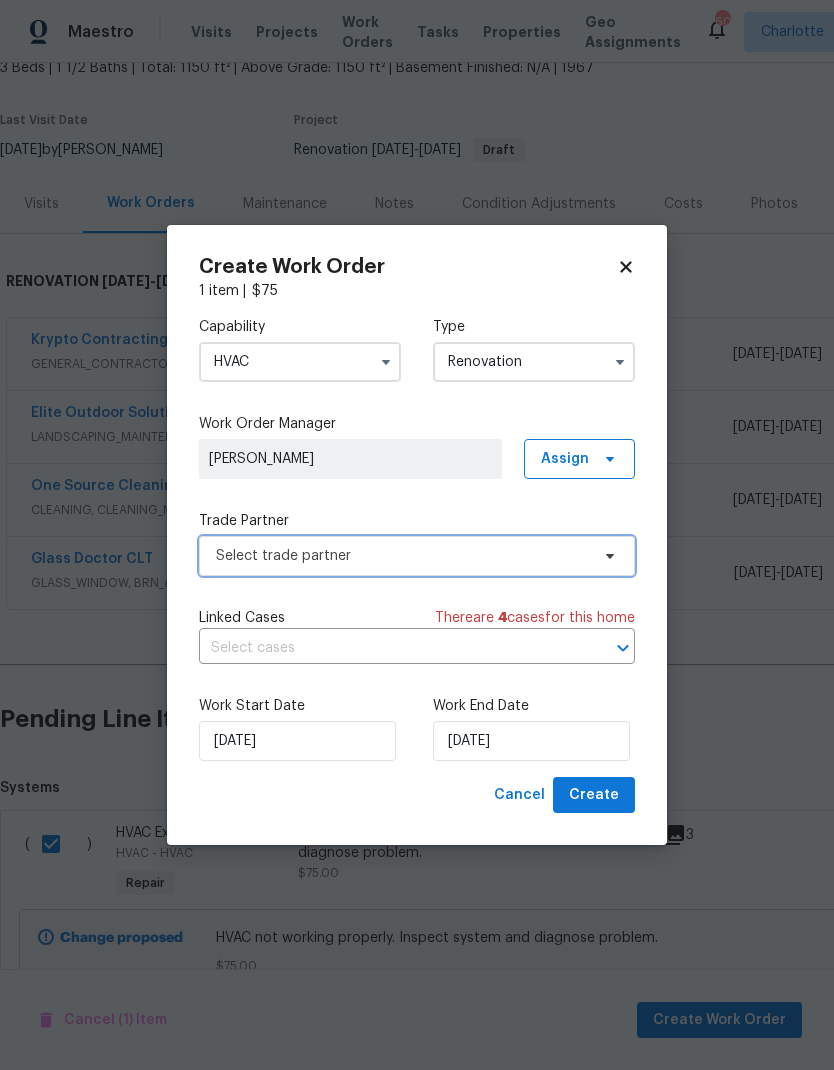 click on "Select trade partner" at bounding box center (402, 556) 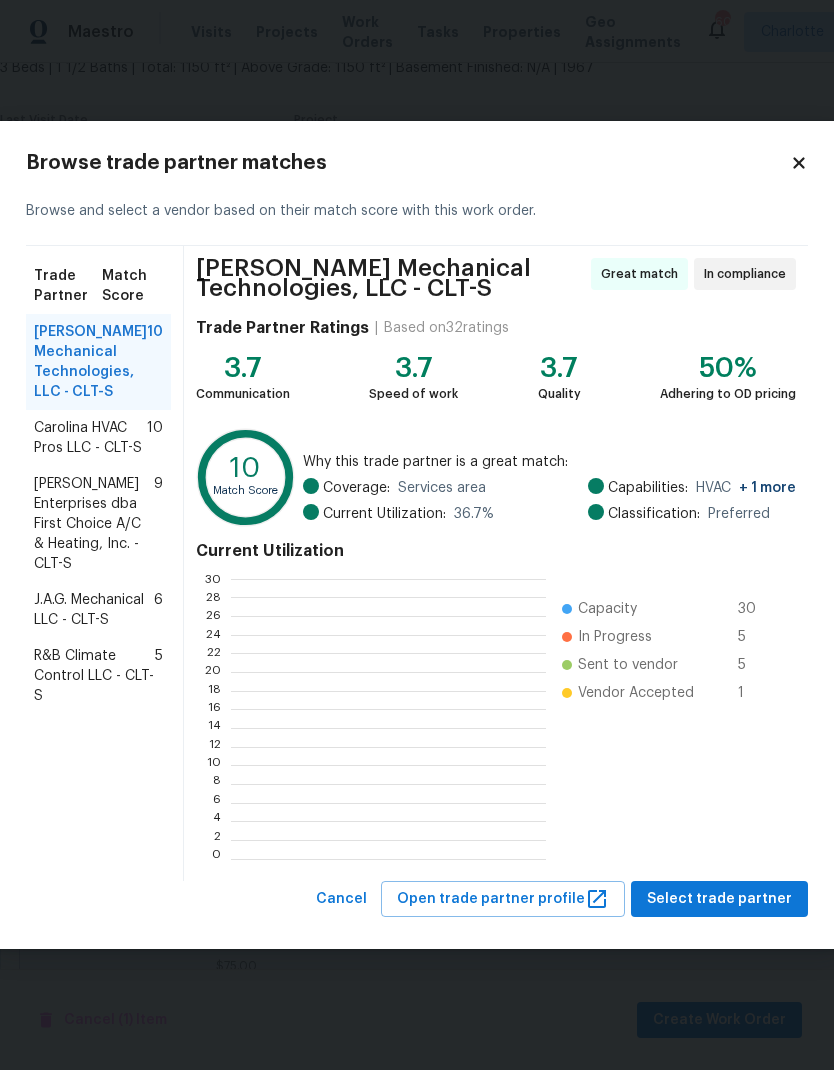 scroll, scrollTop: 280, scrollLeft: 314, axis: both 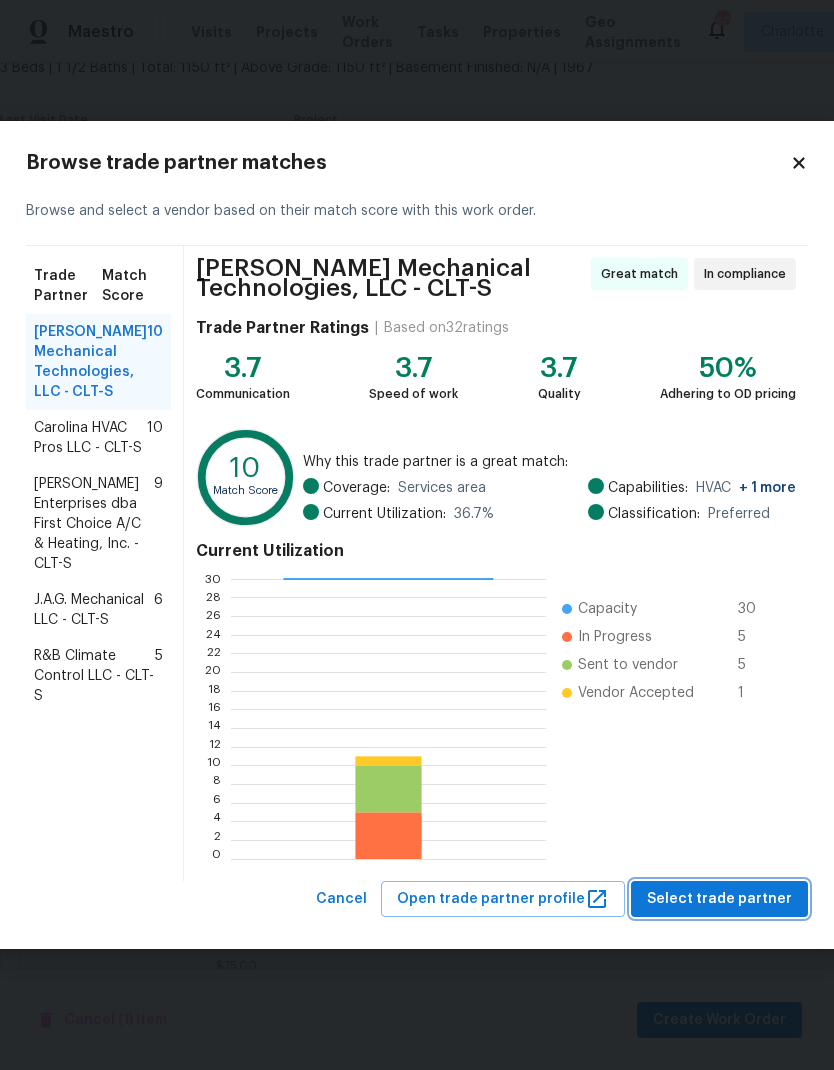 click on "Select trade partner" at bounding box center [719, 899] 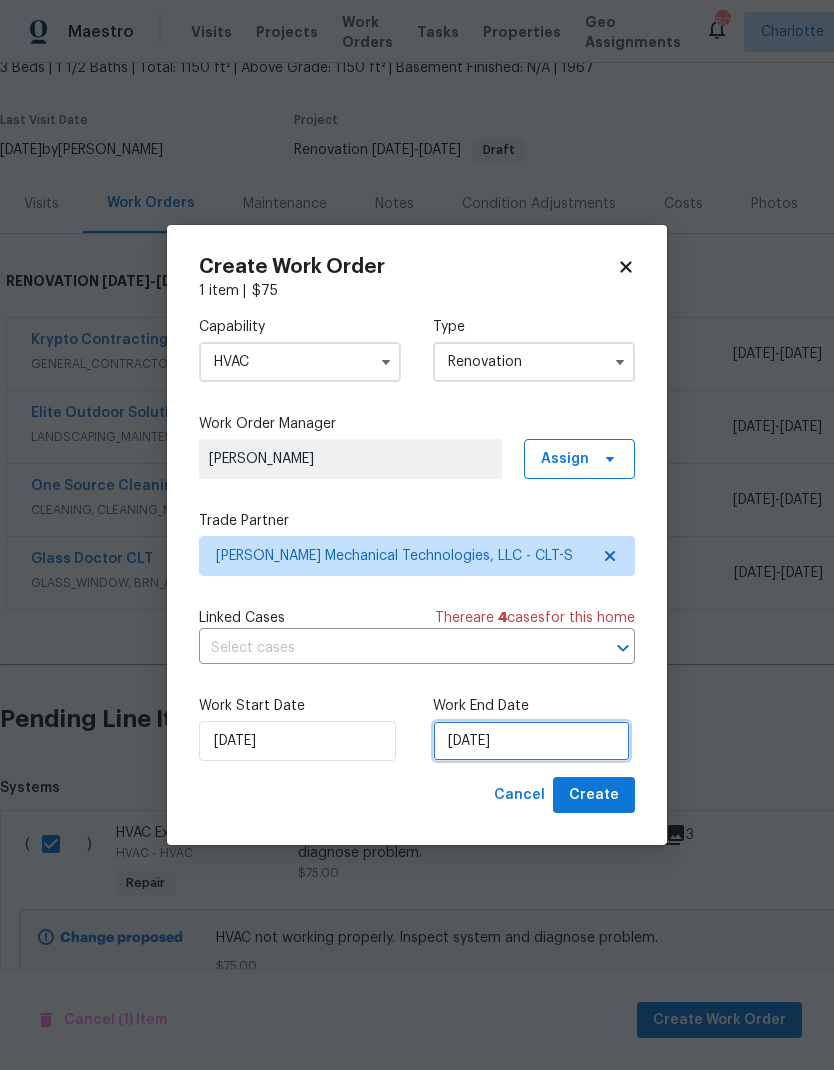click on "[DATE]" at bounding box center (531, 741) 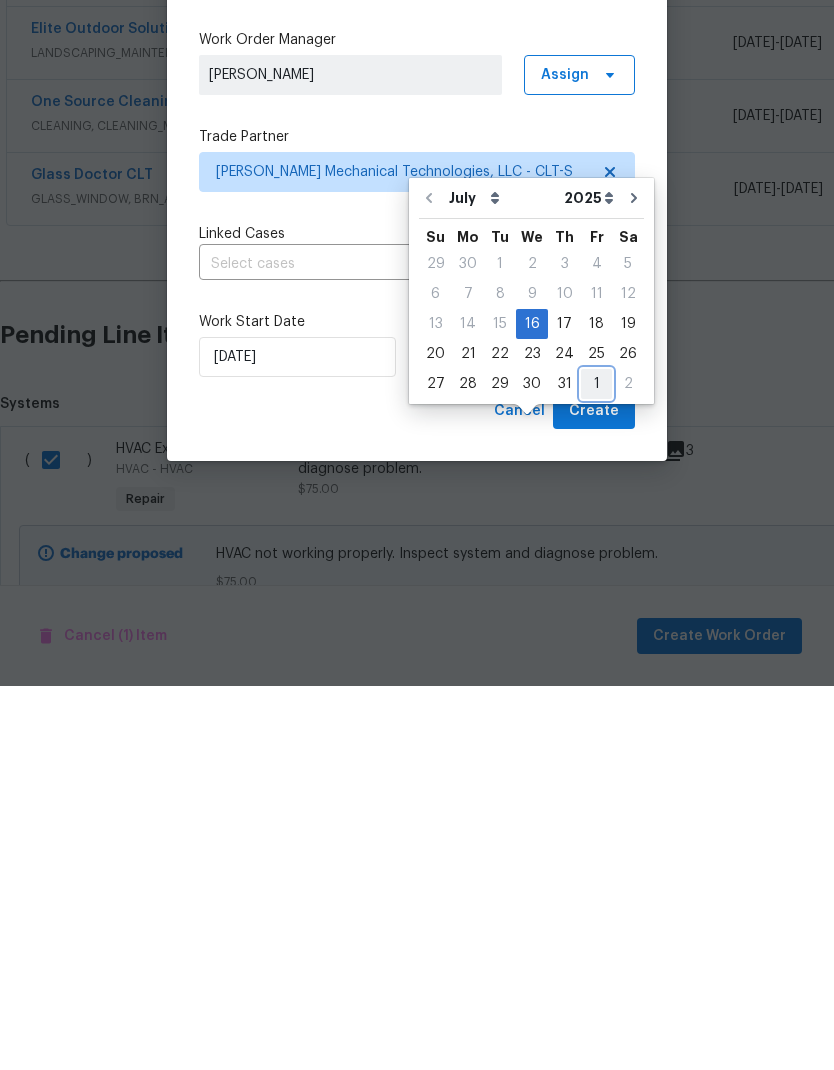 click on "1" at bounding box center (596, 768) 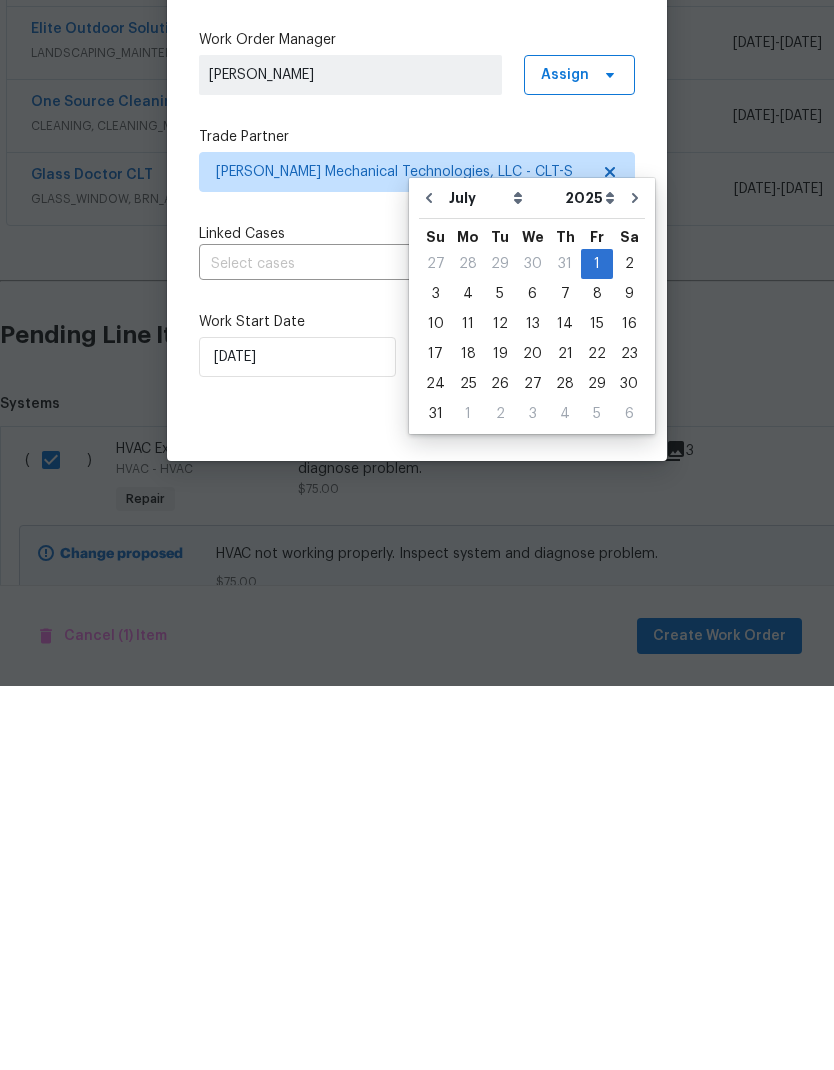 type on "[DATE]" 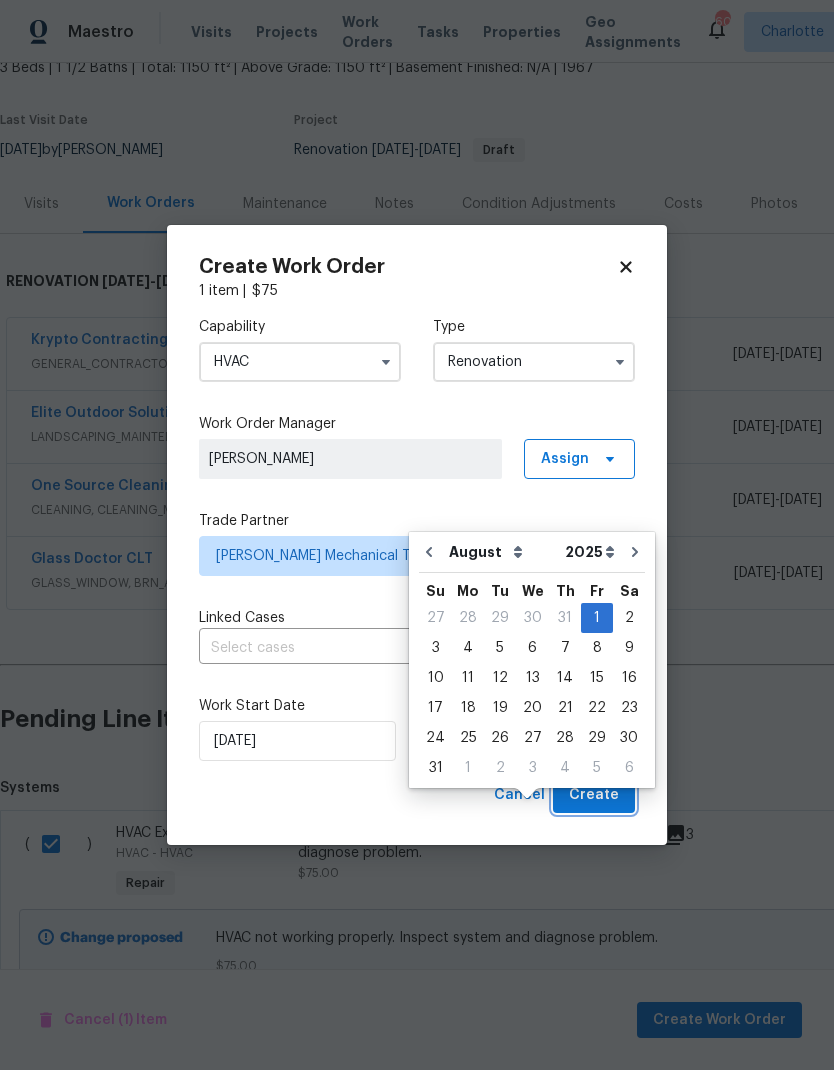 click on "Create" at bounding box center [594, 795] 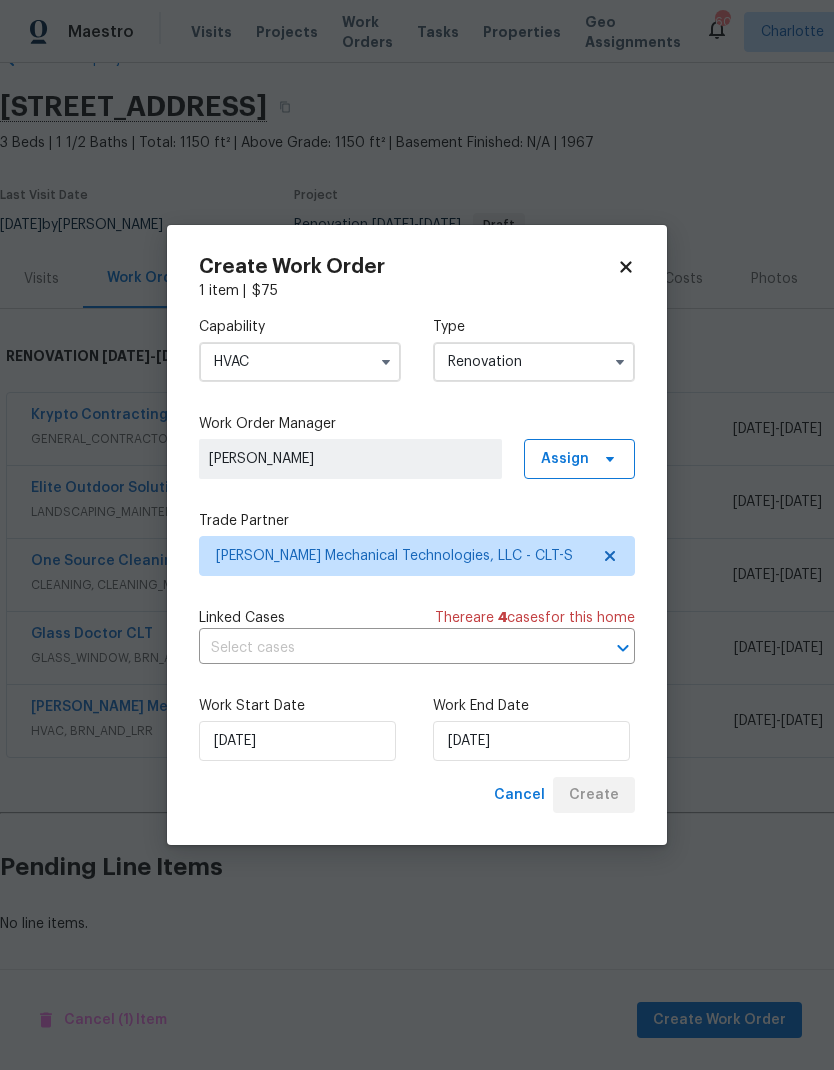 scroll, scrollTop: 53, scrollLeft: 0, axis: vertical 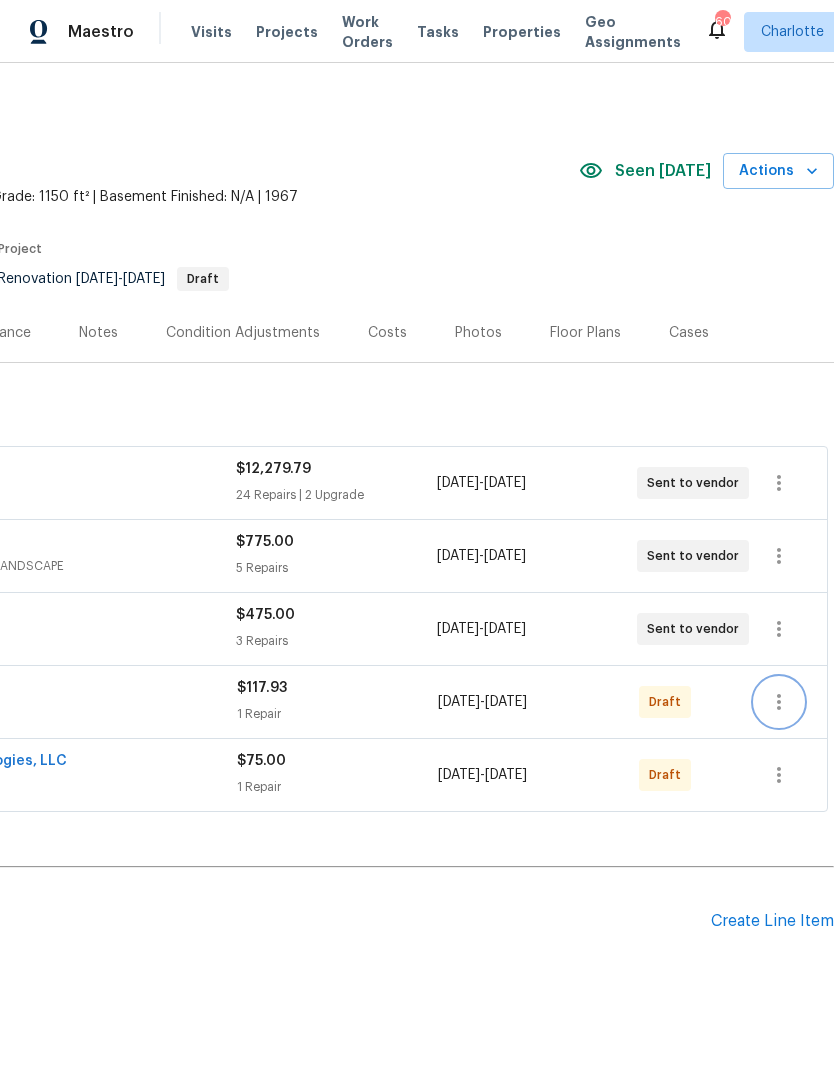 click 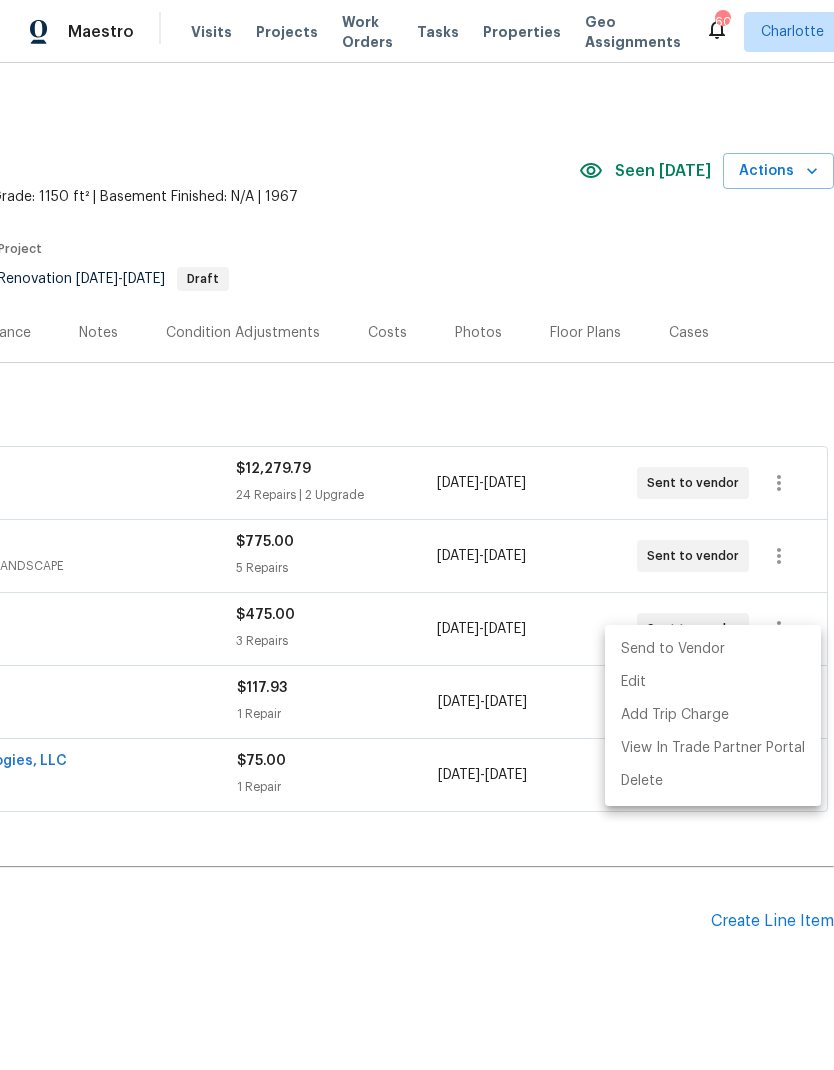 click on "Send to Vendor" at bounding box center (713, 649) 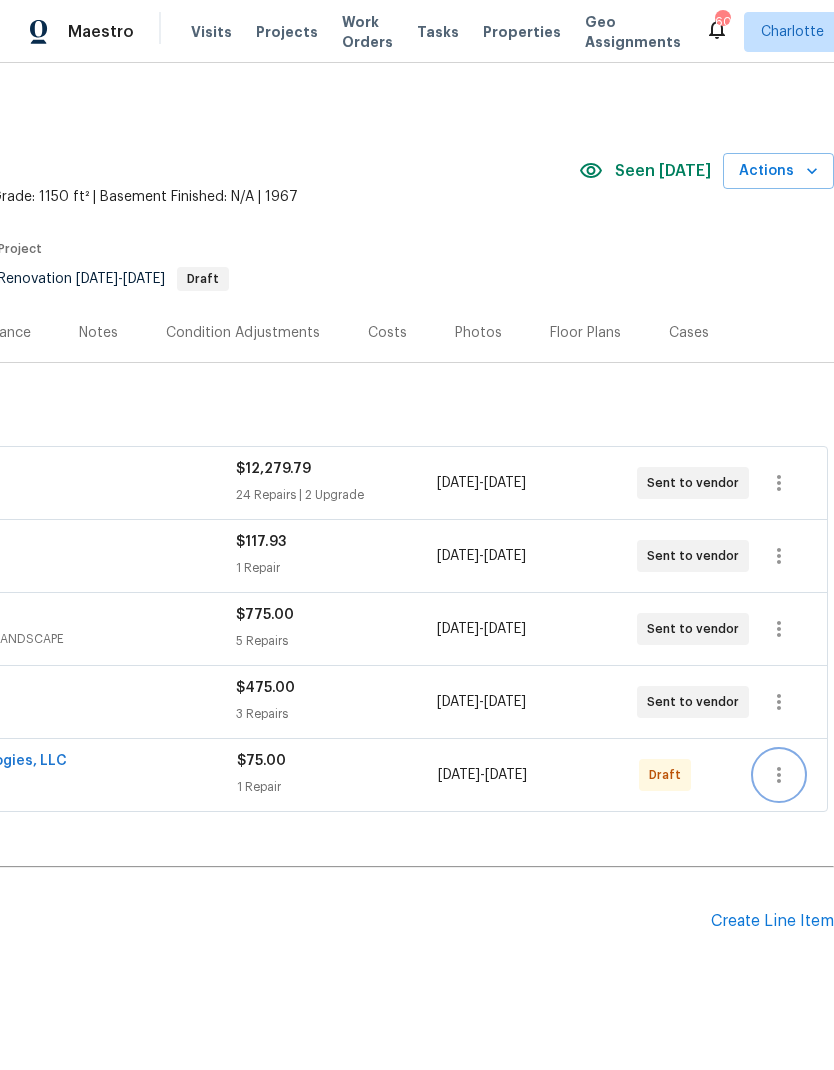 click 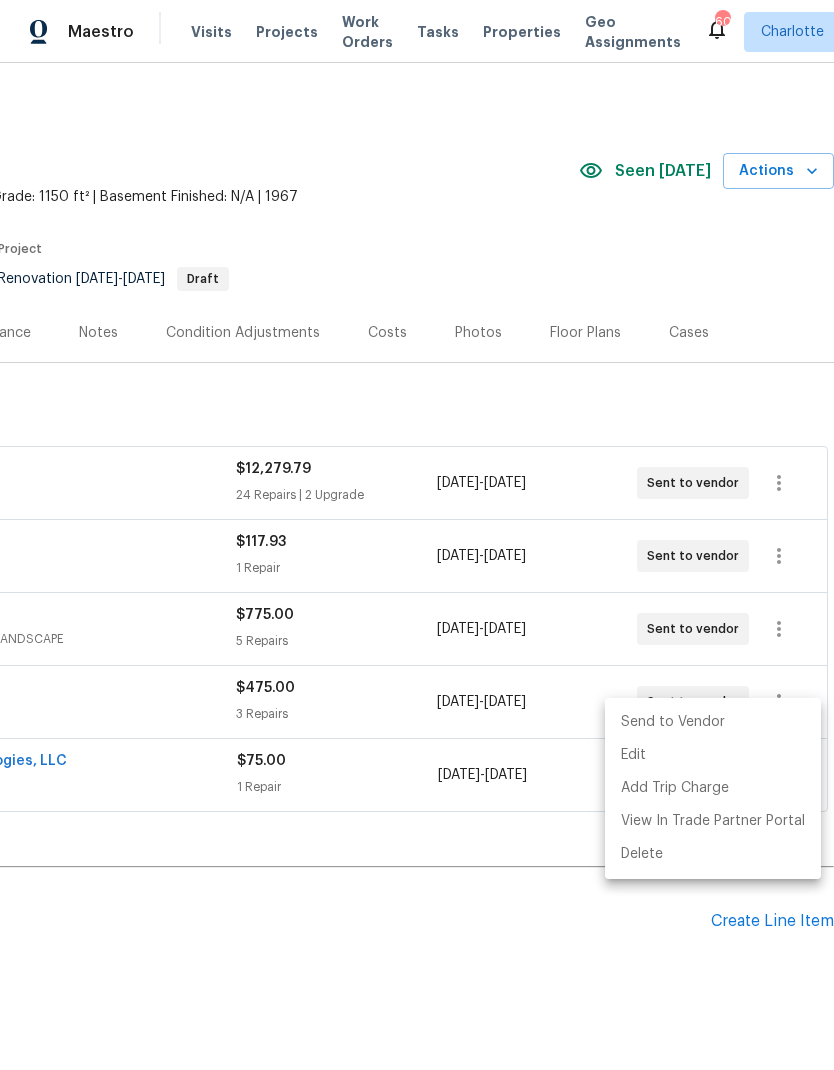 click on "Send to Vendor" at bounding box center (713, 722) 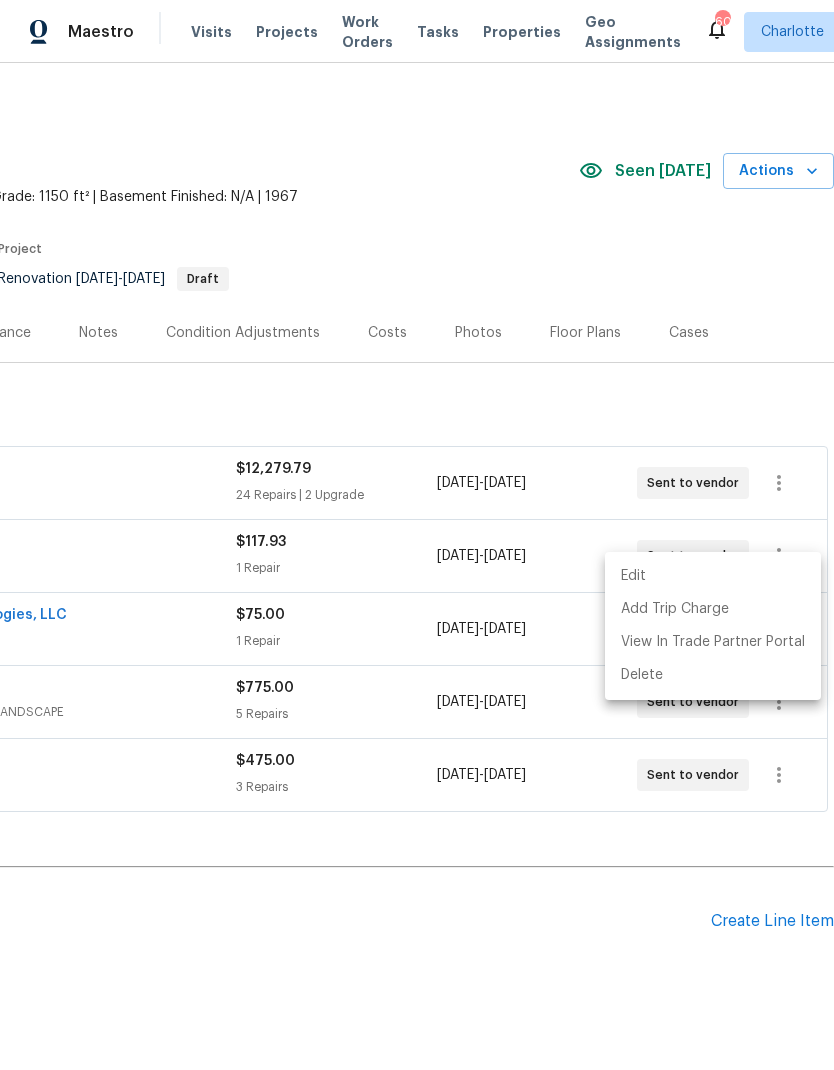 click at bounding box center [417, 535] 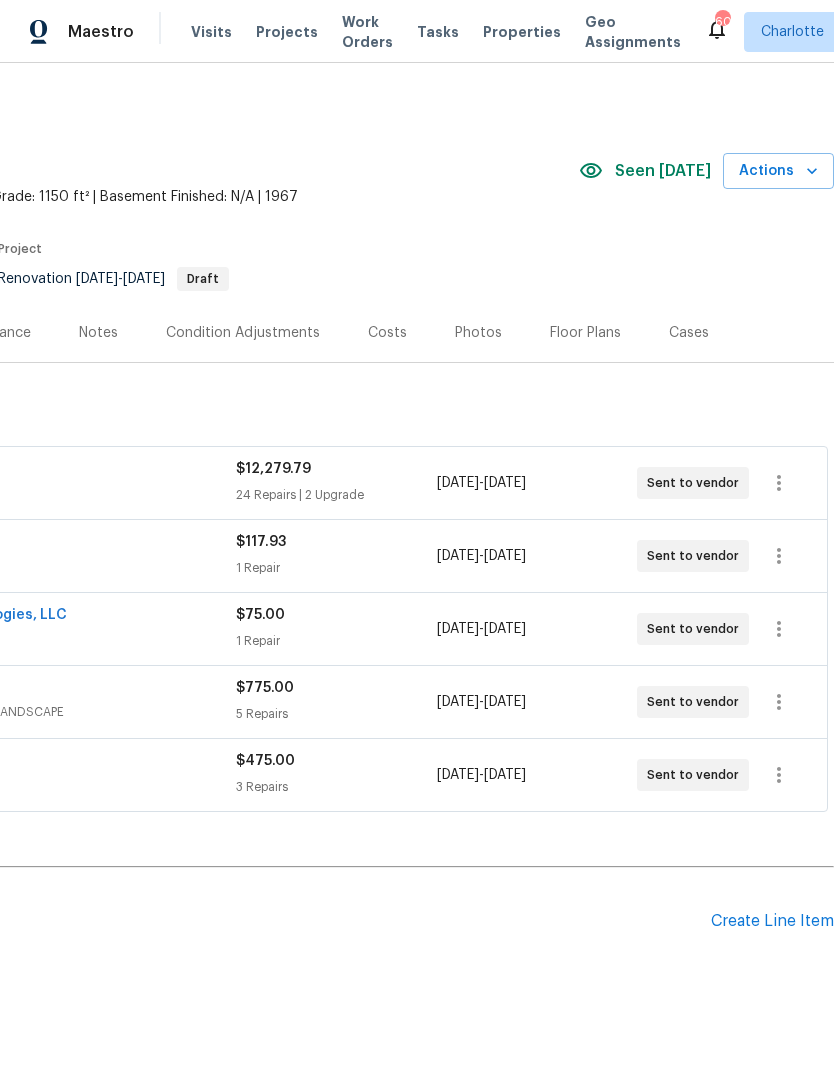 click on "Costs" at bounding box center (387, 333) 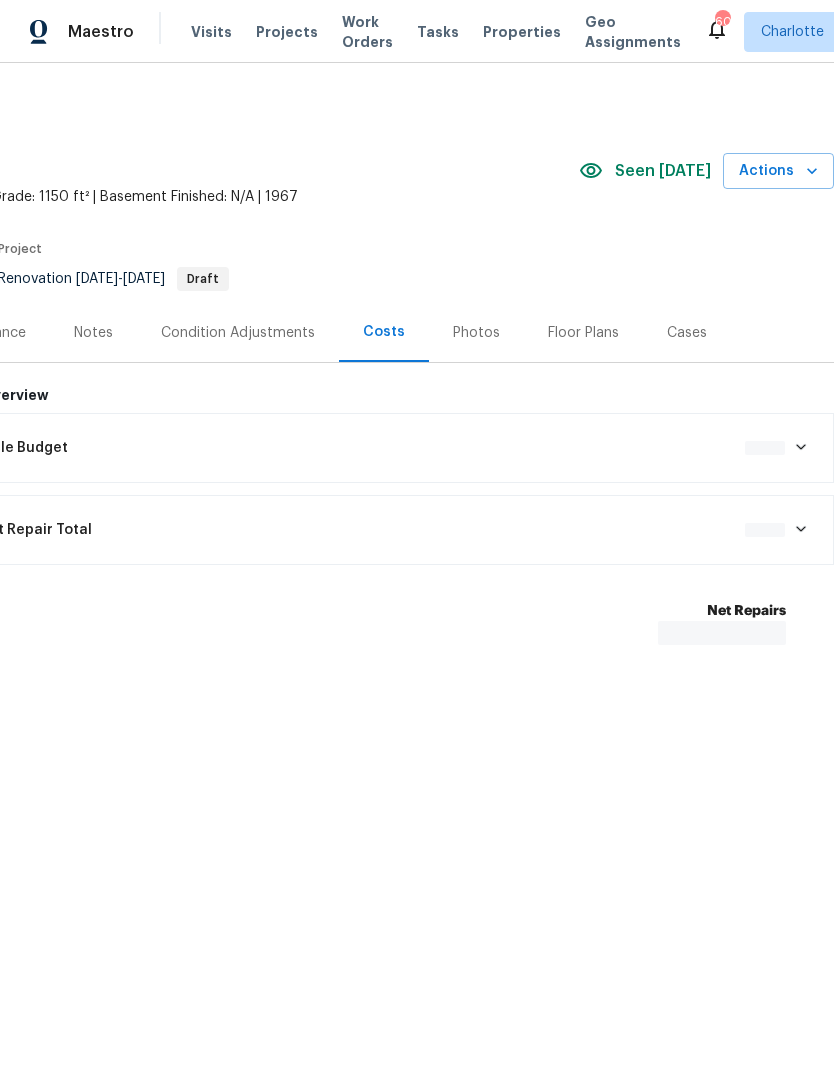 scroll, scrollTop: 0, scrollLeft: 0, axis: both 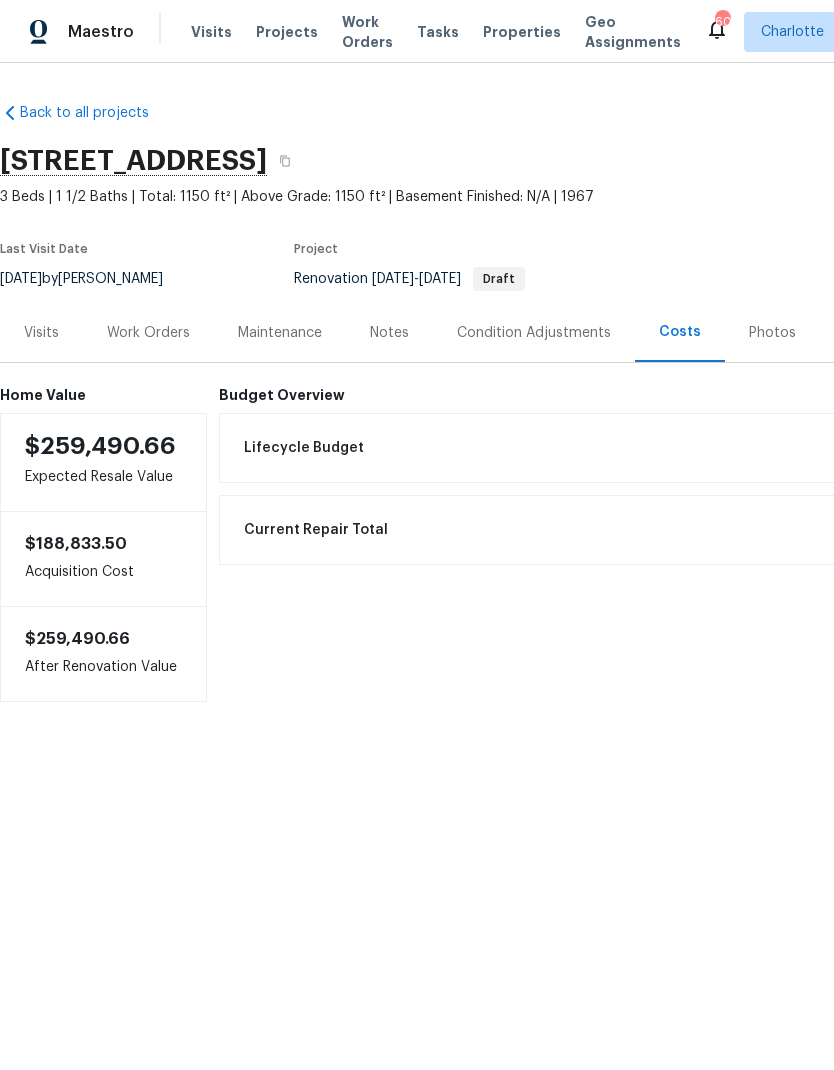 click on "Work Orders" at bounding box center [148, 333] 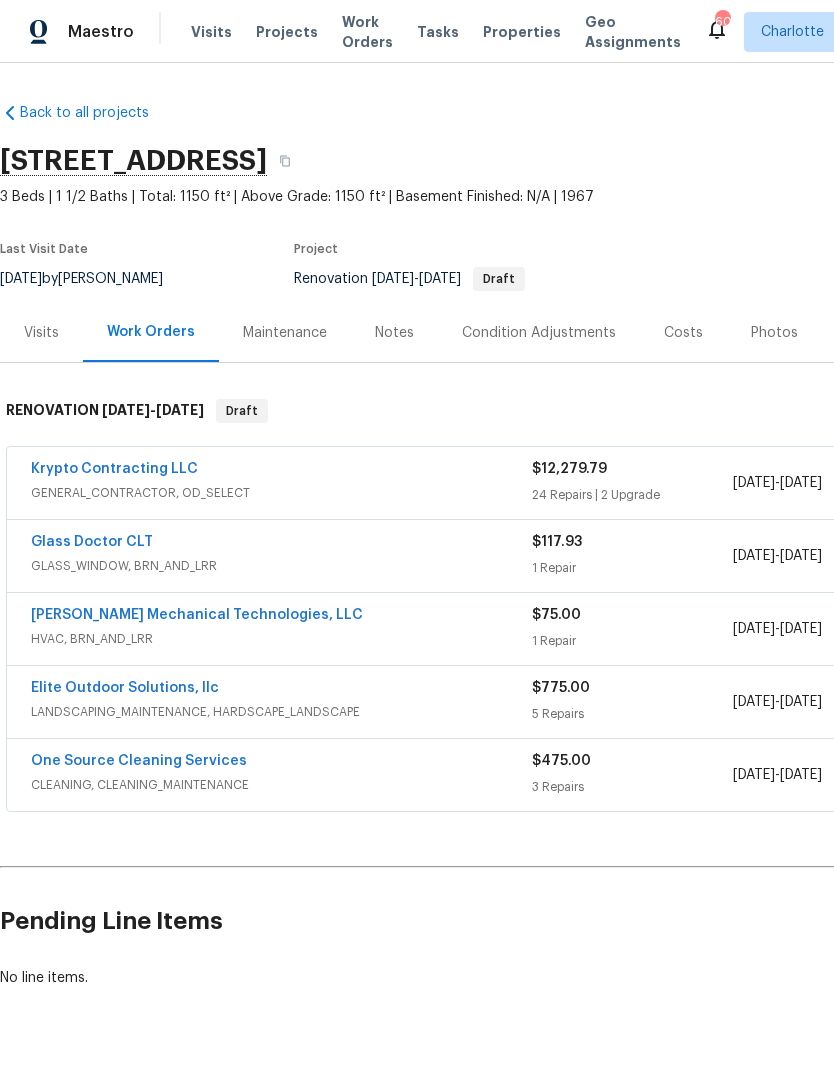 click on "Notes" at bounding box center [394, 333] 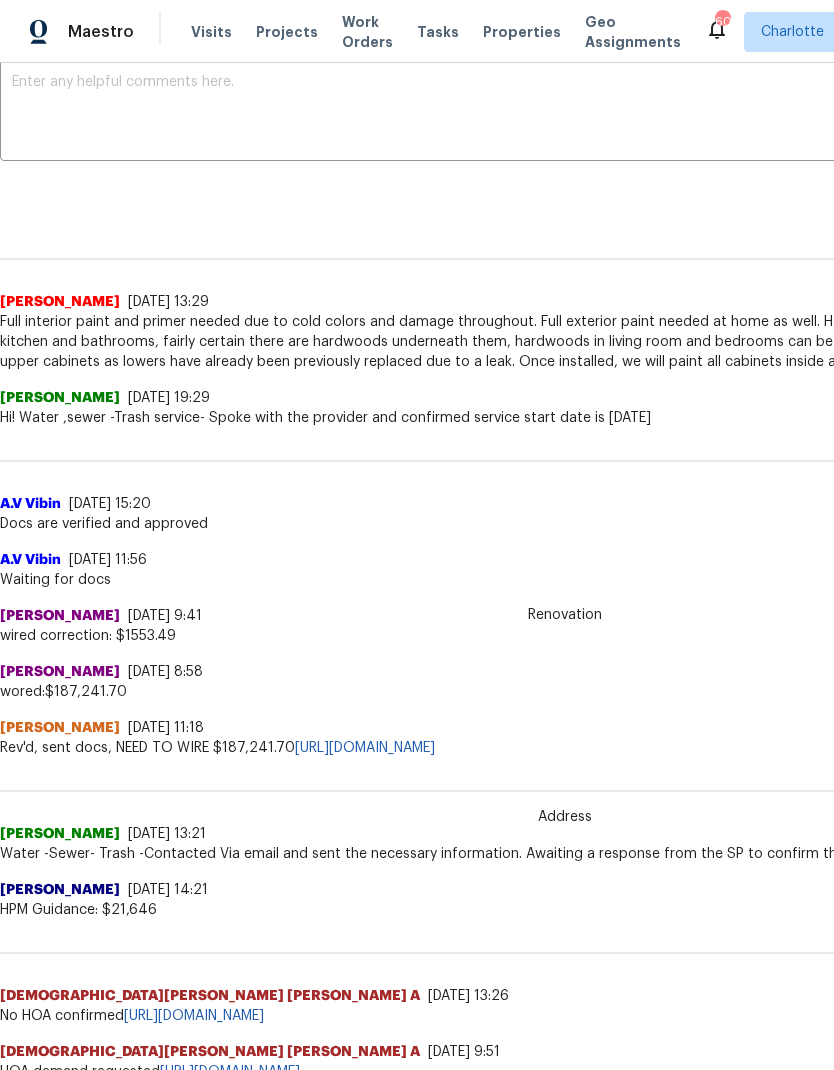 scroll, scrollTop: 359, scrollLeft: 0, axis: vertical 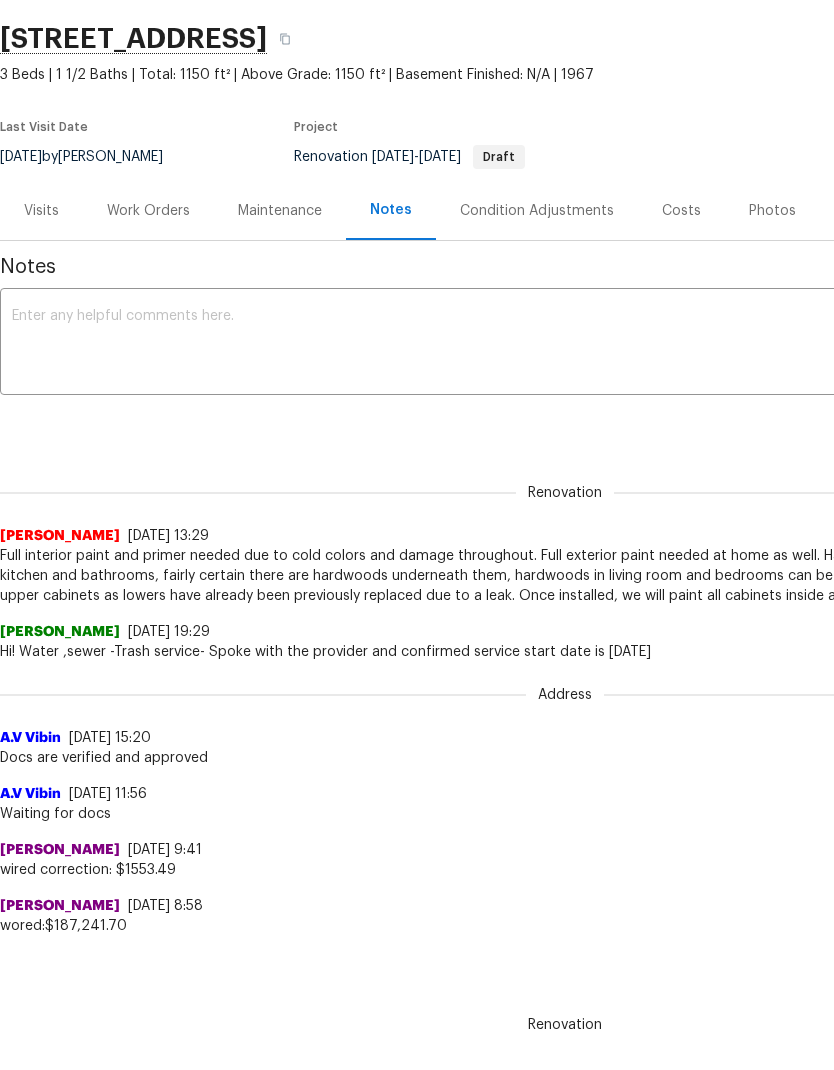 click on "Work Orders" at bounding box center (148, 211) 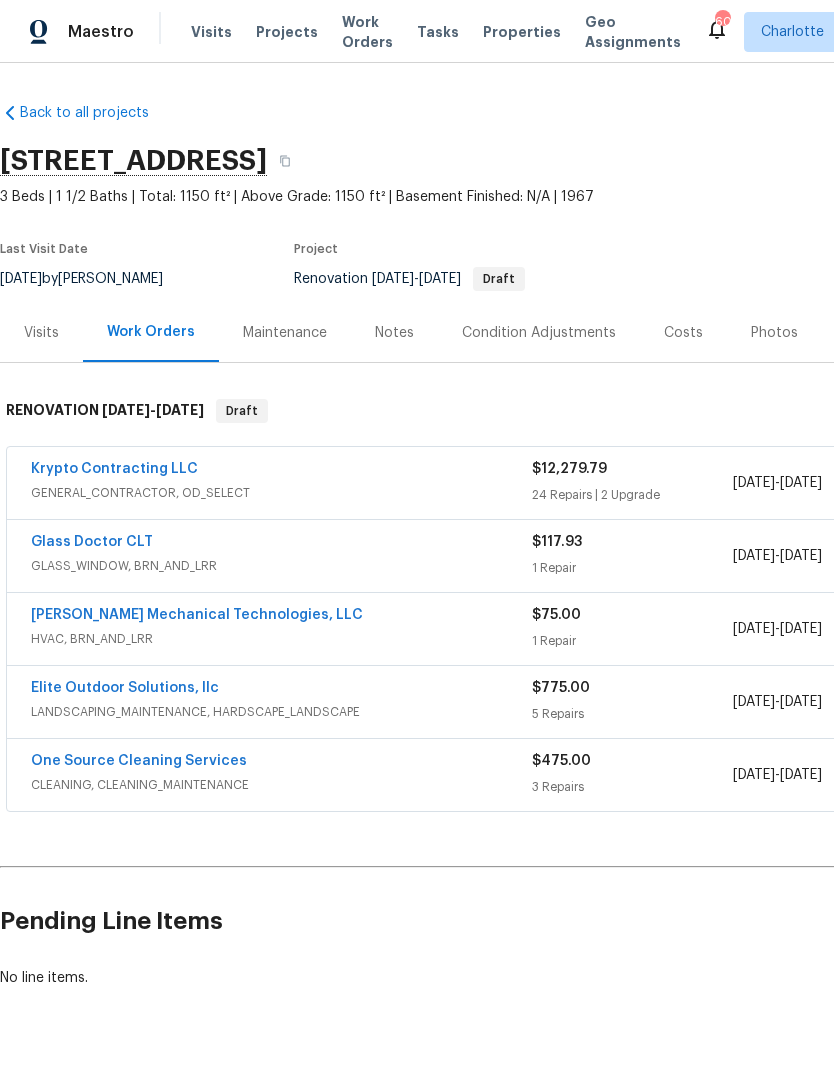 scroll, scrollTop: 53, scrollLeft: 0, axis: vertical 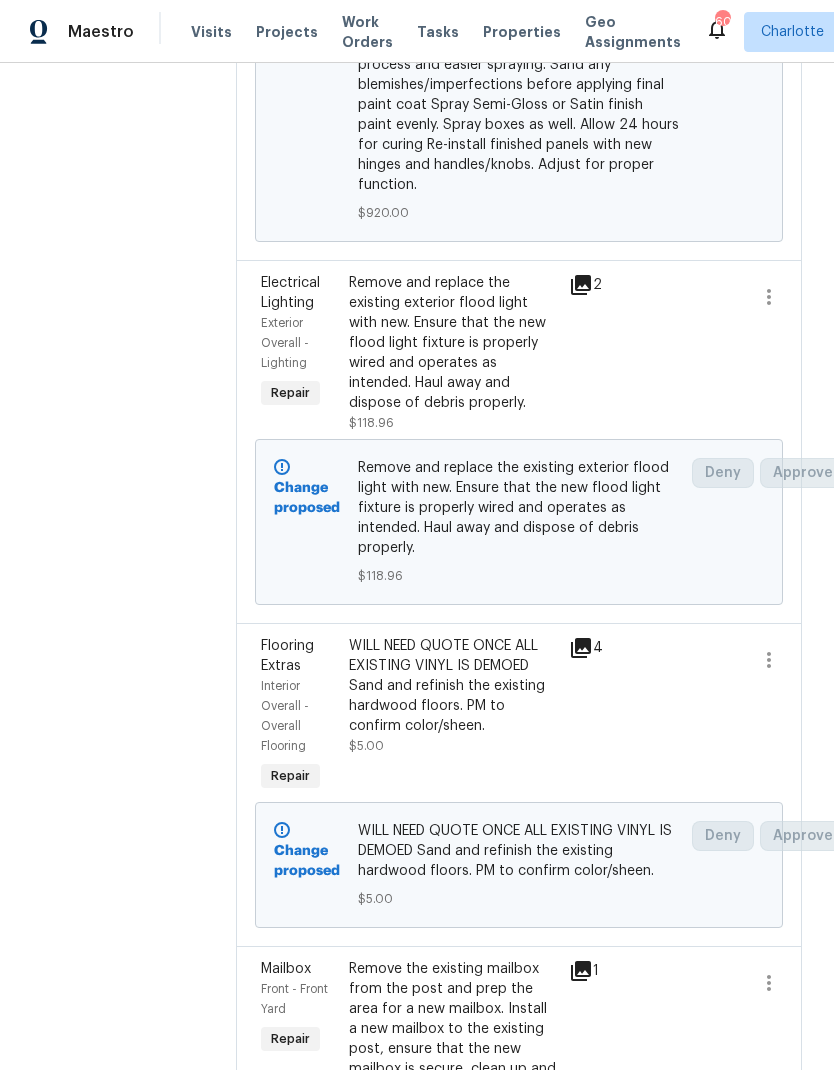 click on "Remove and replace the existing exterior flood light with new. Ensure that the new flood light fixture is properly wired and operates as intended. Haul away and dispose of debris properly." at bounding box center [453, 343] 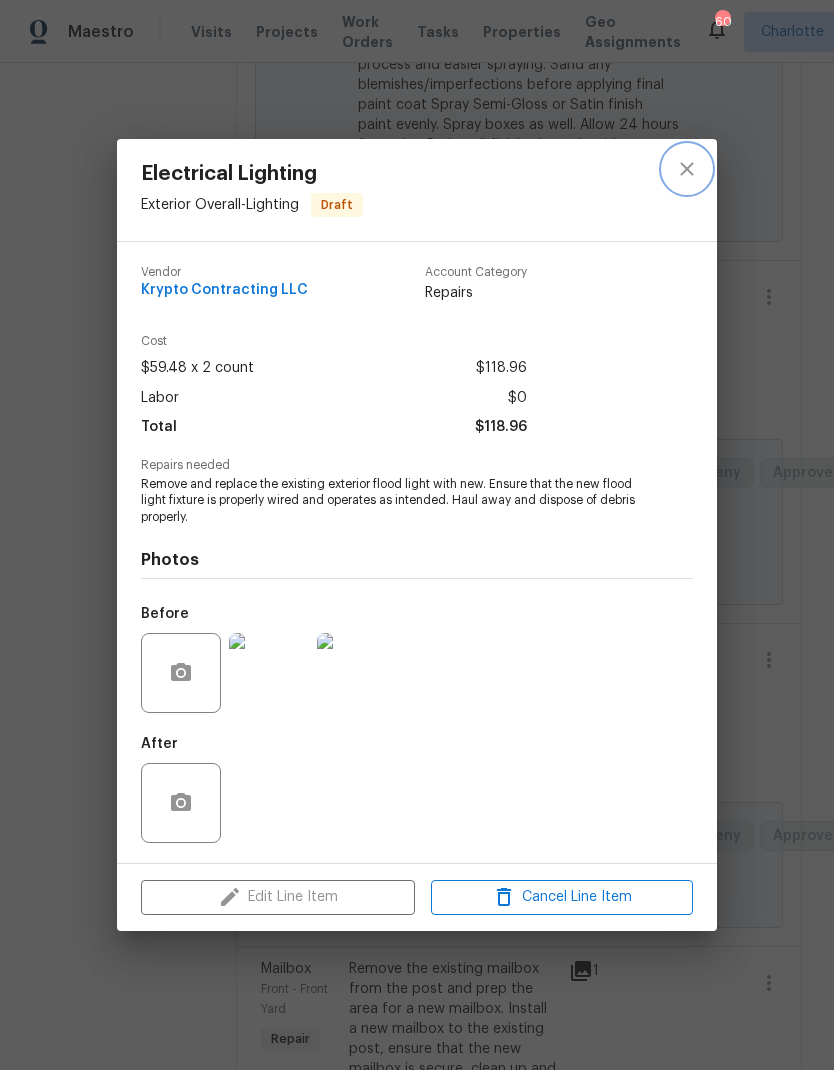 click at bounding box center (687, 169) 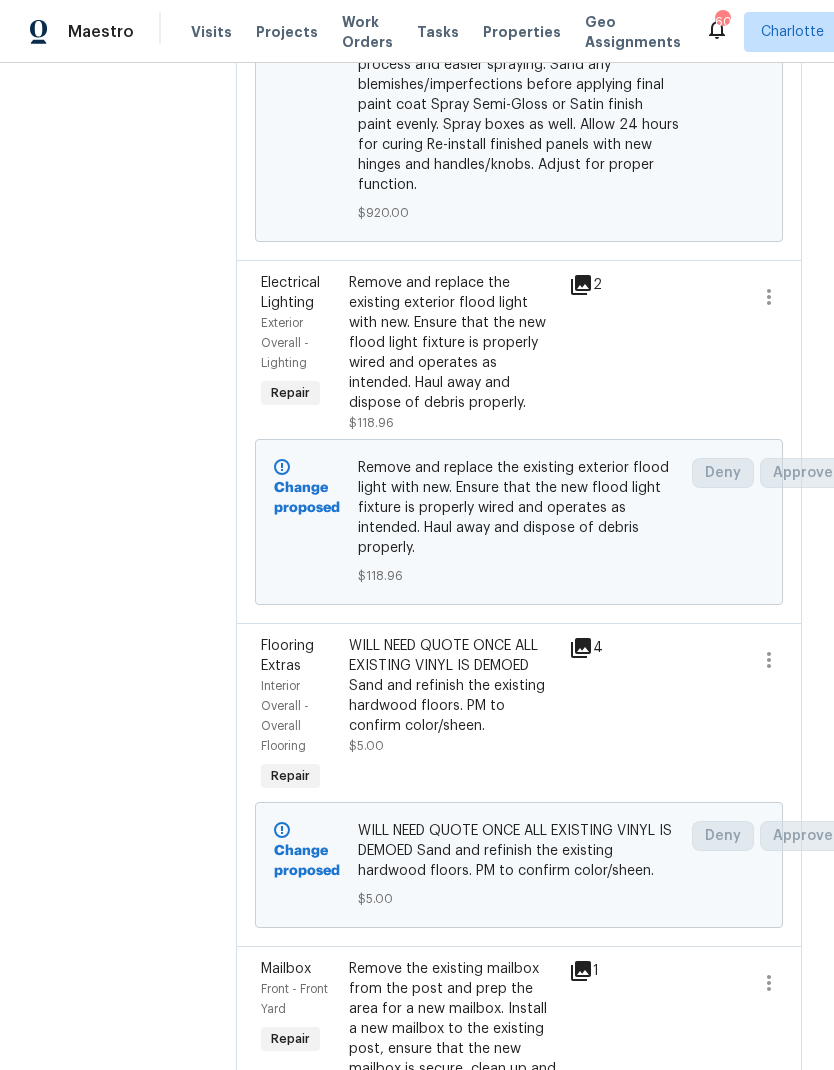 click on "Remove and replace the existing exterior flood light with new. Ensure that the new flood light fixture is properly wired and operates as intended. Haul away and dispose of debris properly." at bounding box center (519, 508) 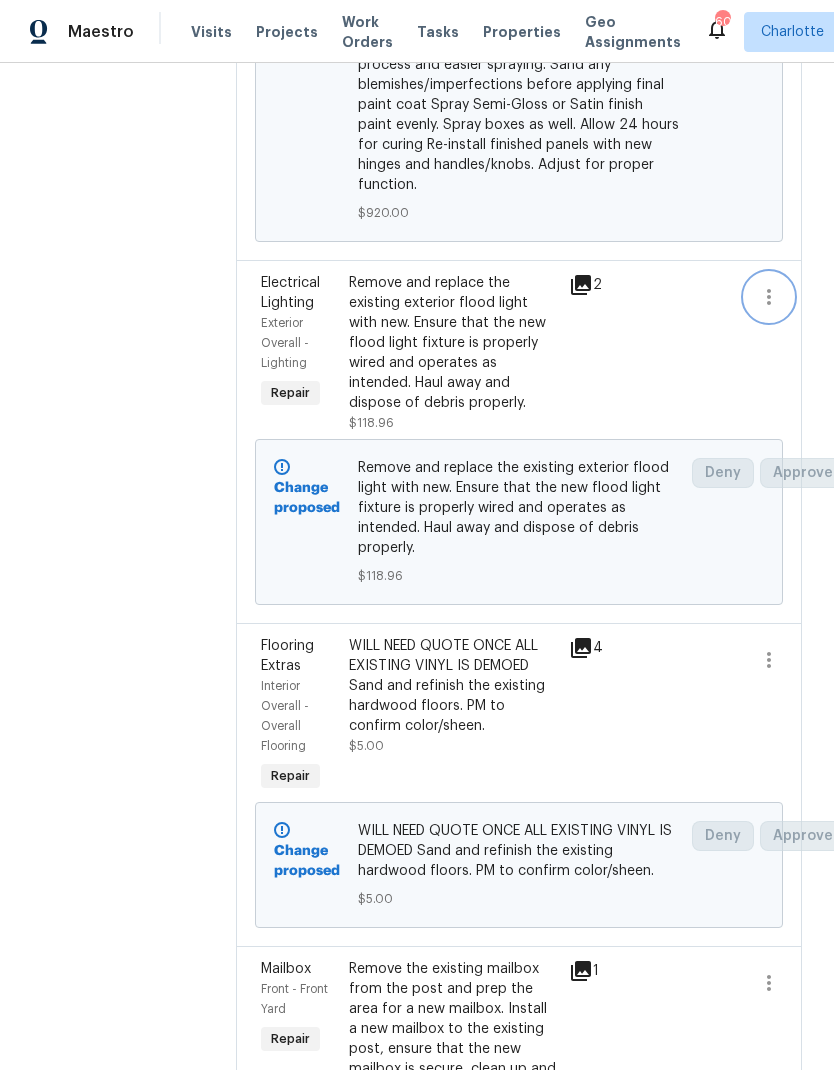 click 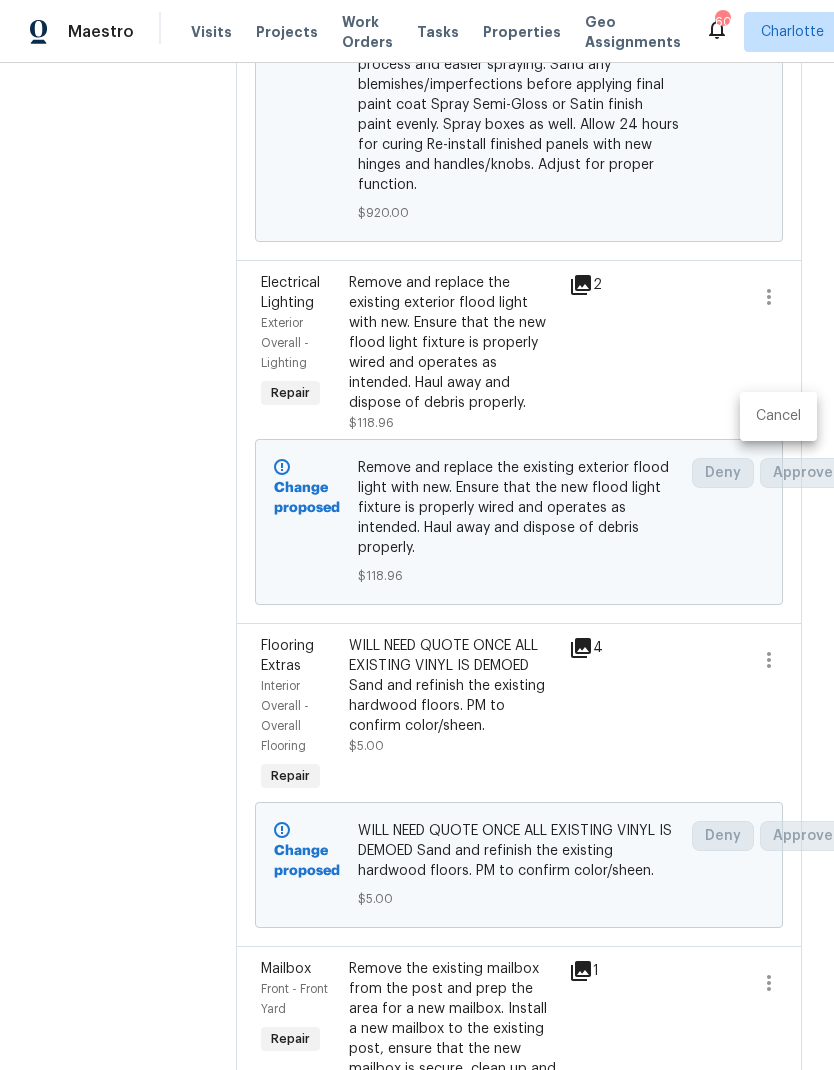 click at bounding box center (417, 535) 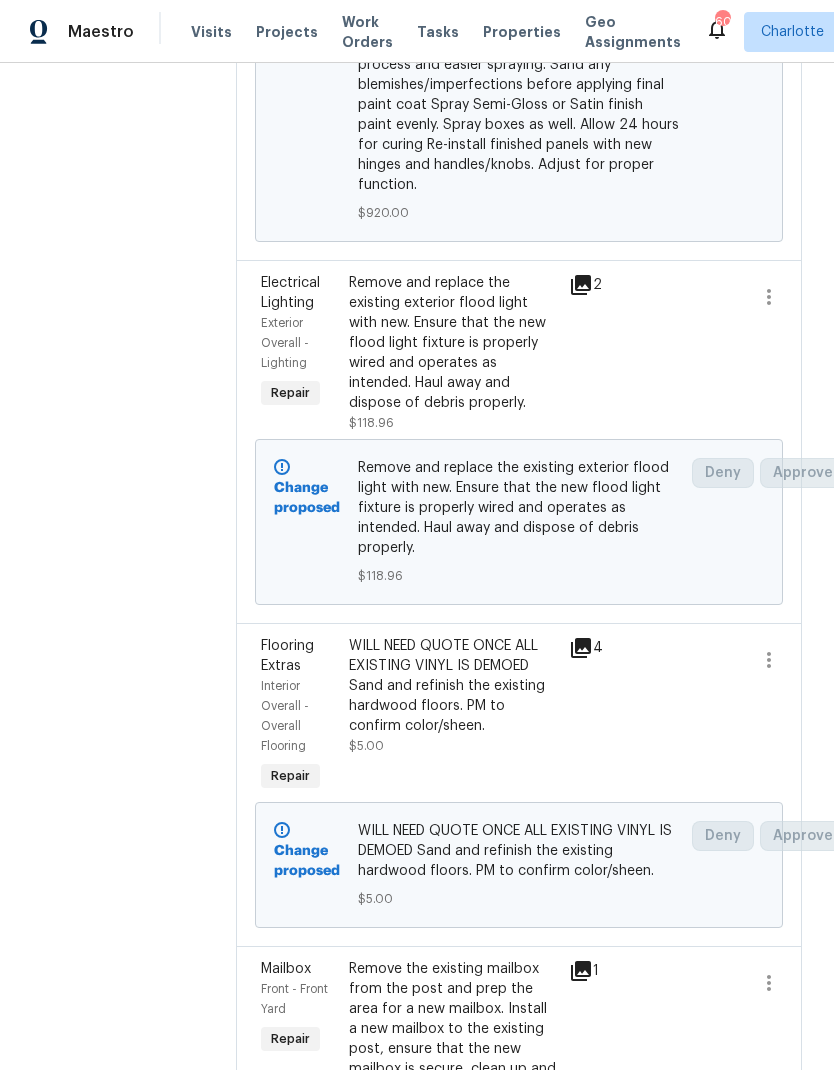 click on "Remove and replace the existing exterior flood light with new. Ensure that the new flood light fixture is properly wired and operates as intended. Haul away and dispose of debris properly." at bounding box center [453, 343] 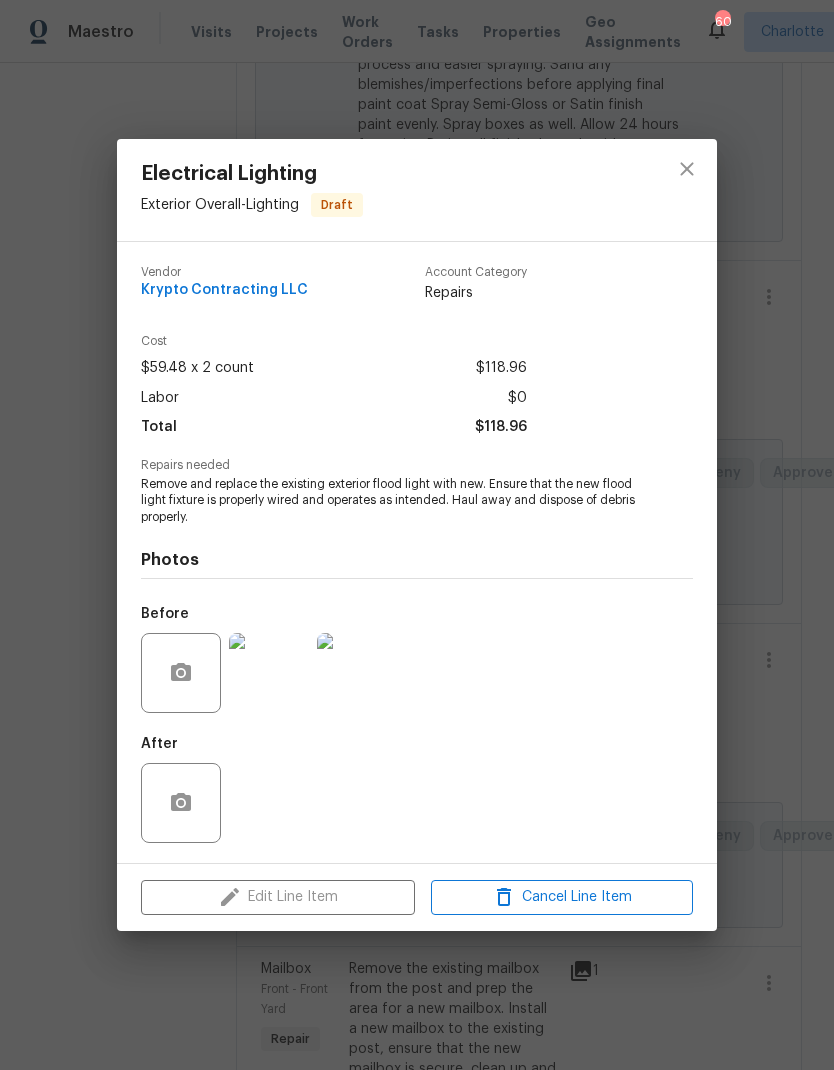 click on "Edit Line Item  Cancel Line Item" at bounding box center (417, 897) 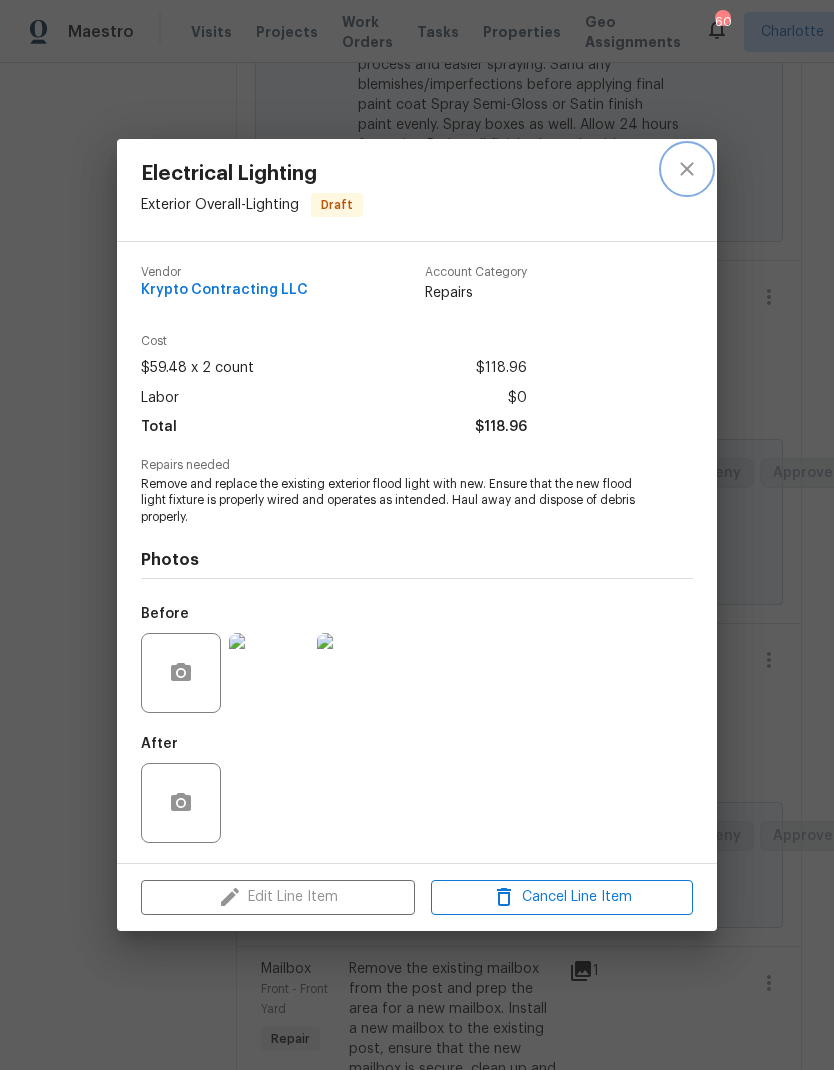 click 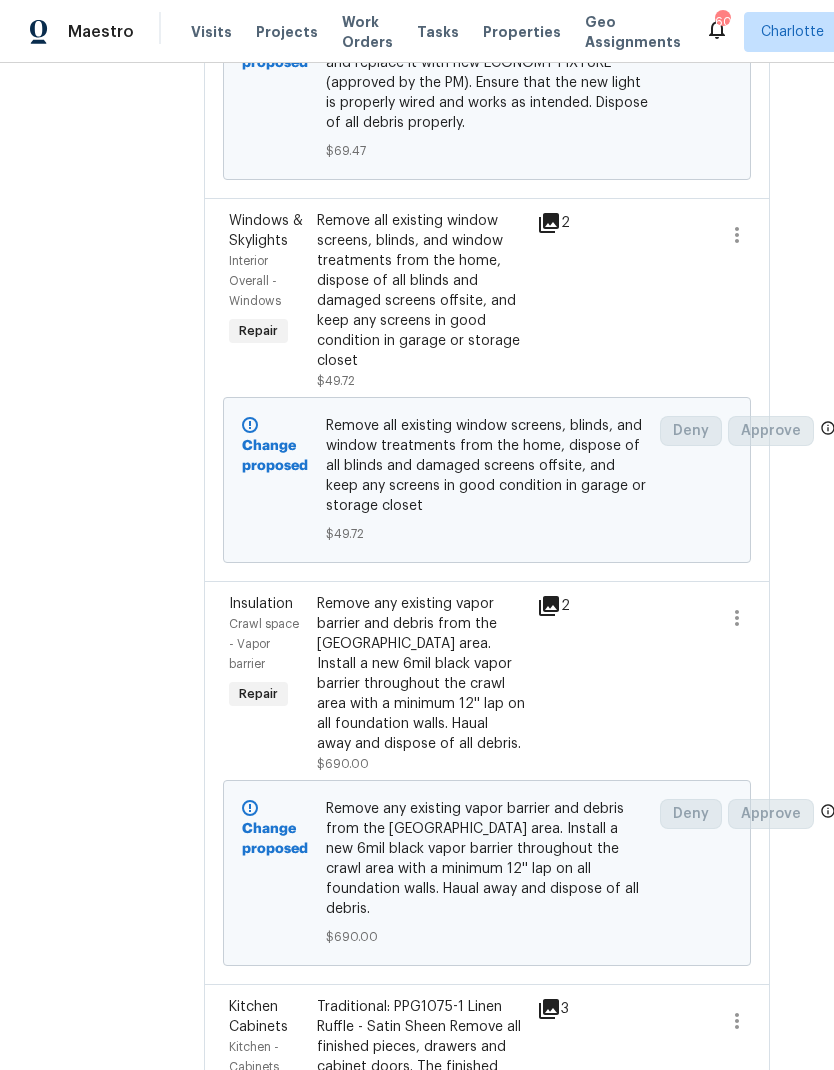 scroll, scrollTop: 5582, scrollLeft: 32, axis: both 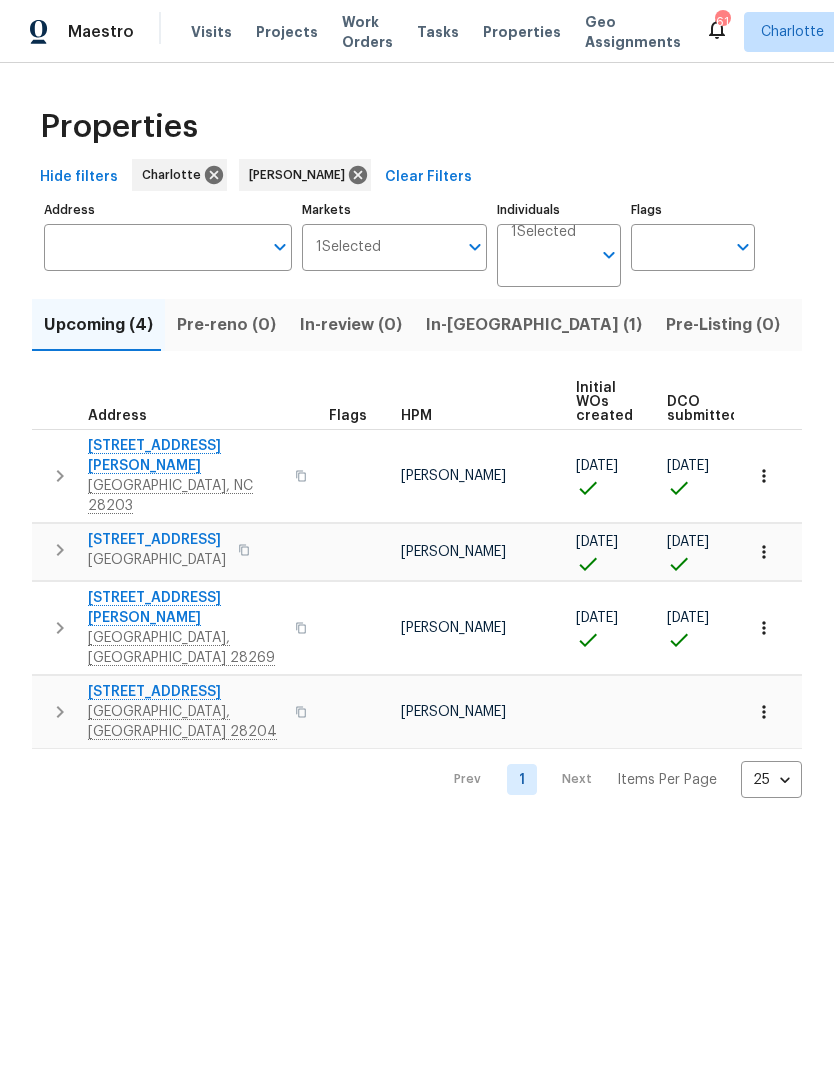 click 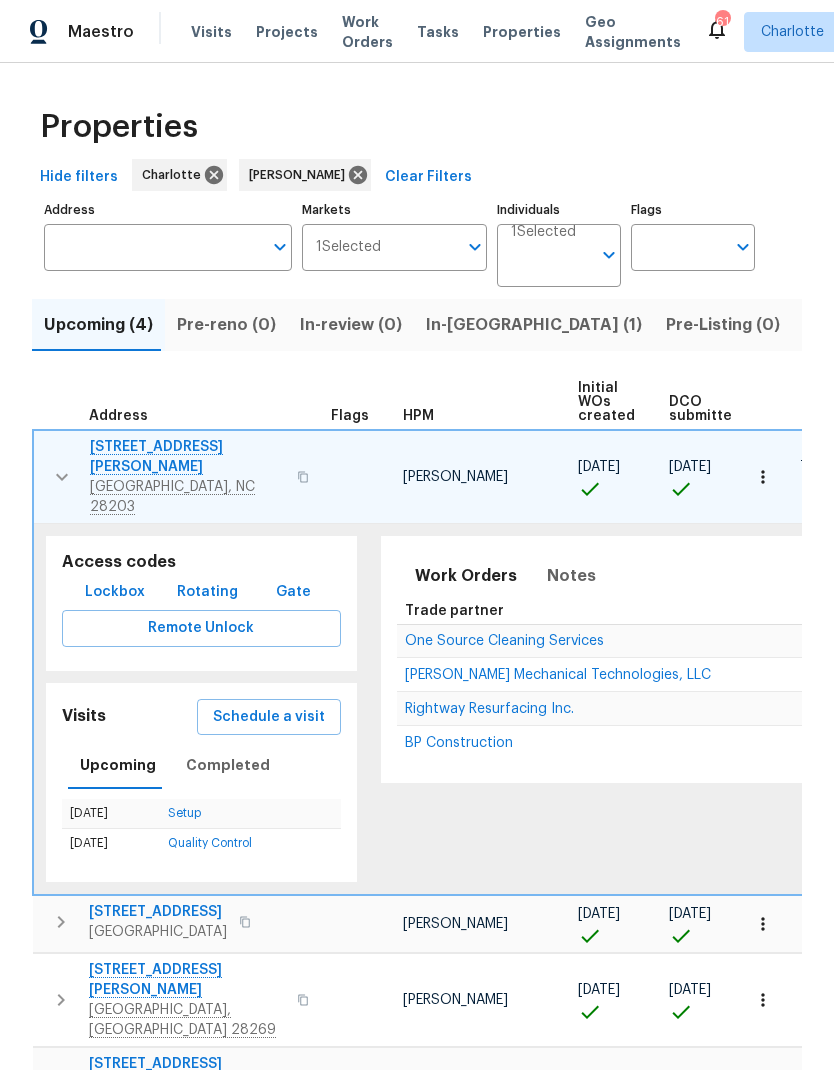 scroll, scrollTop: 0, scrollLeft: 0, axis: both 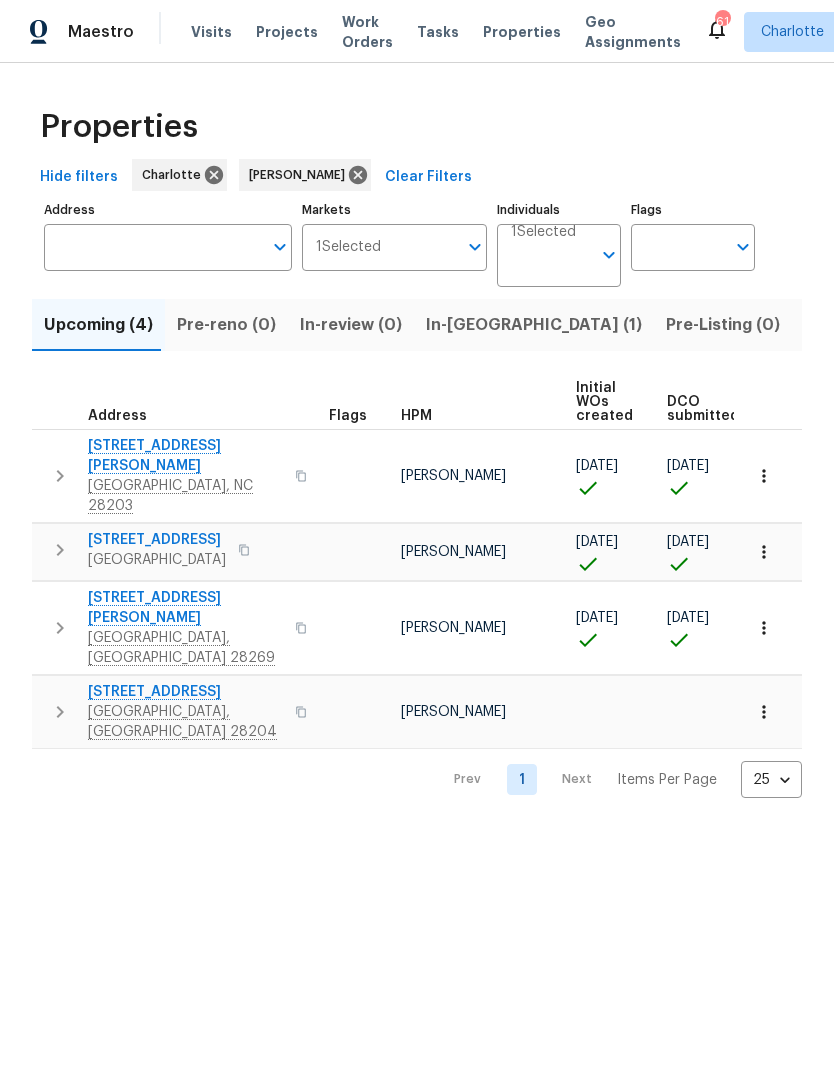 click 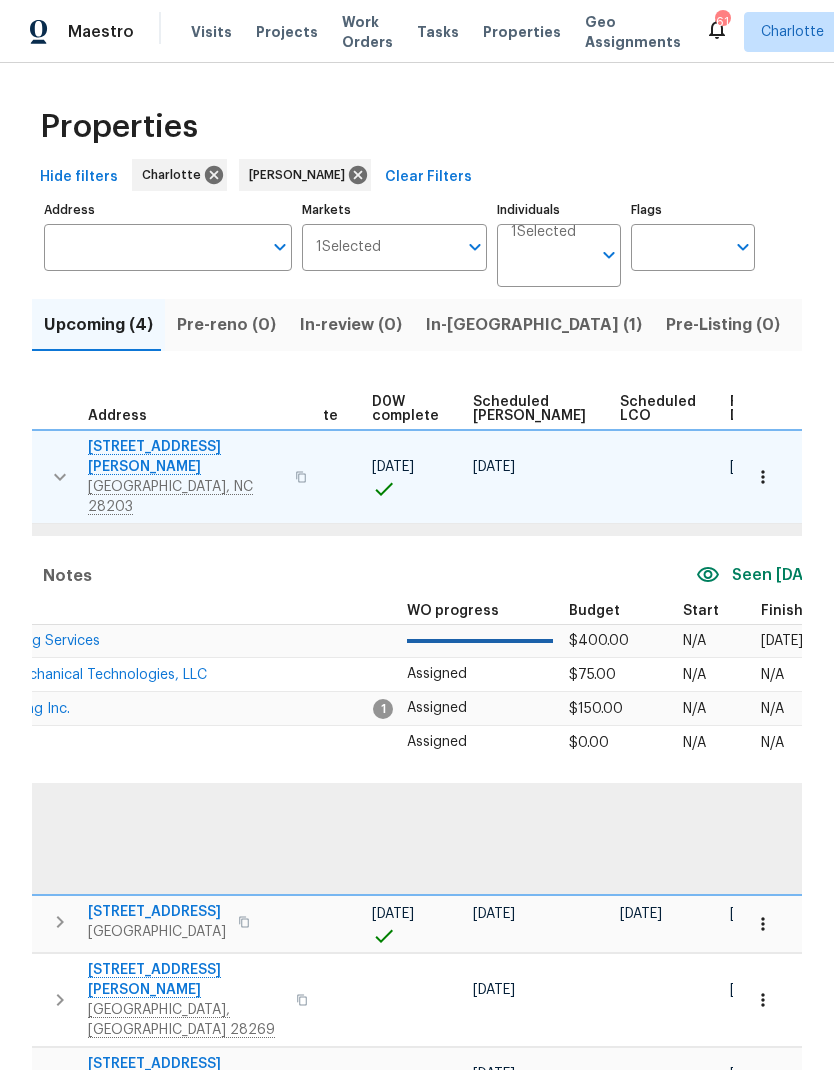 scroll, scrollTop: 0, scrollLeft: 503, axis: horizontal 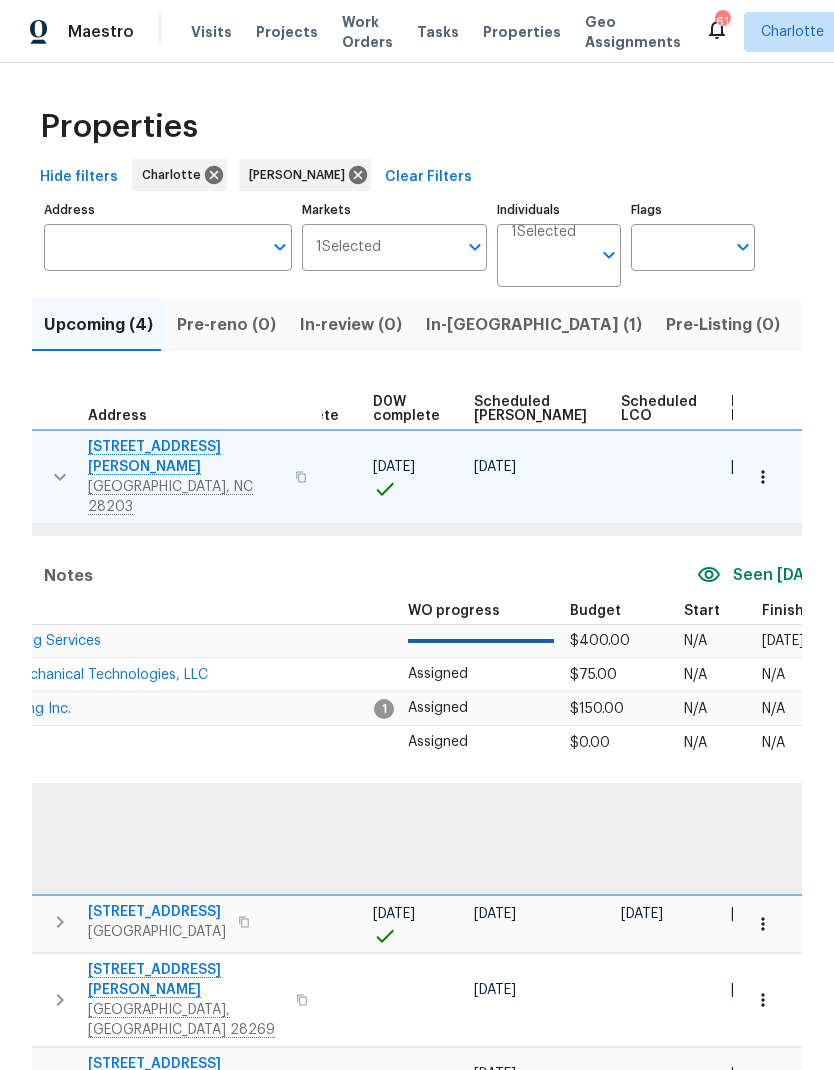click 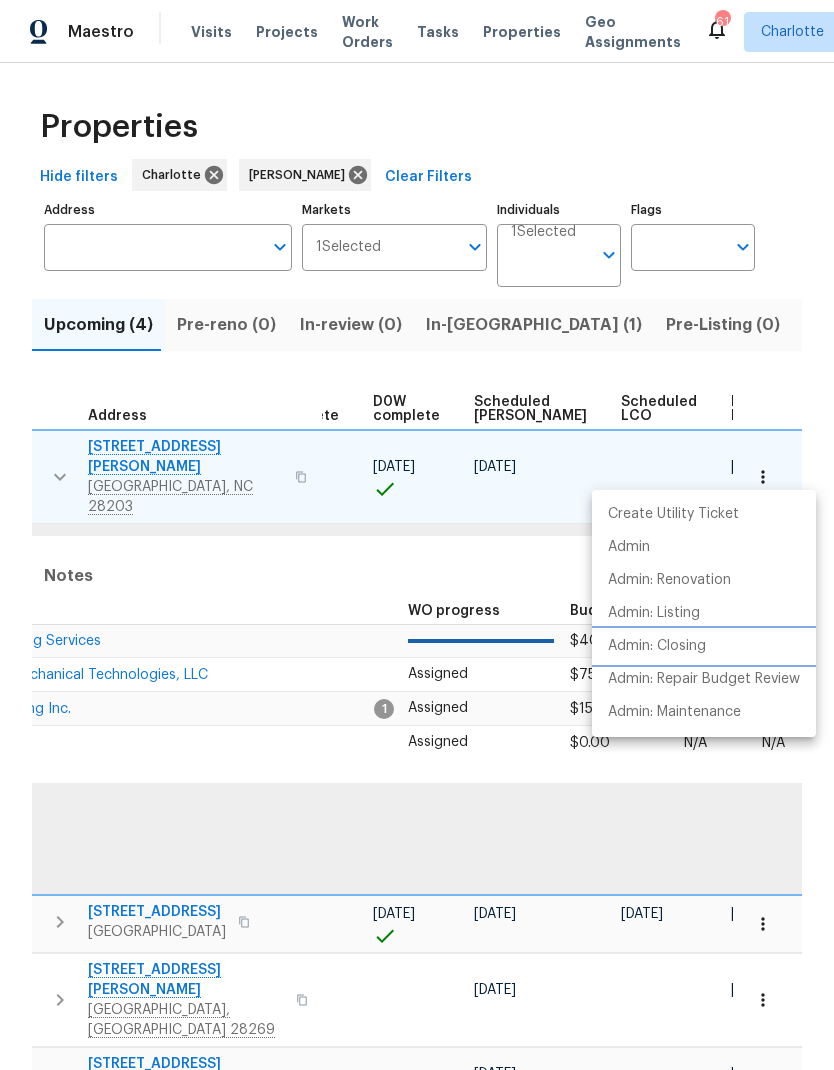 click on "Admin: Closing" at bounding box center (704, 646) 